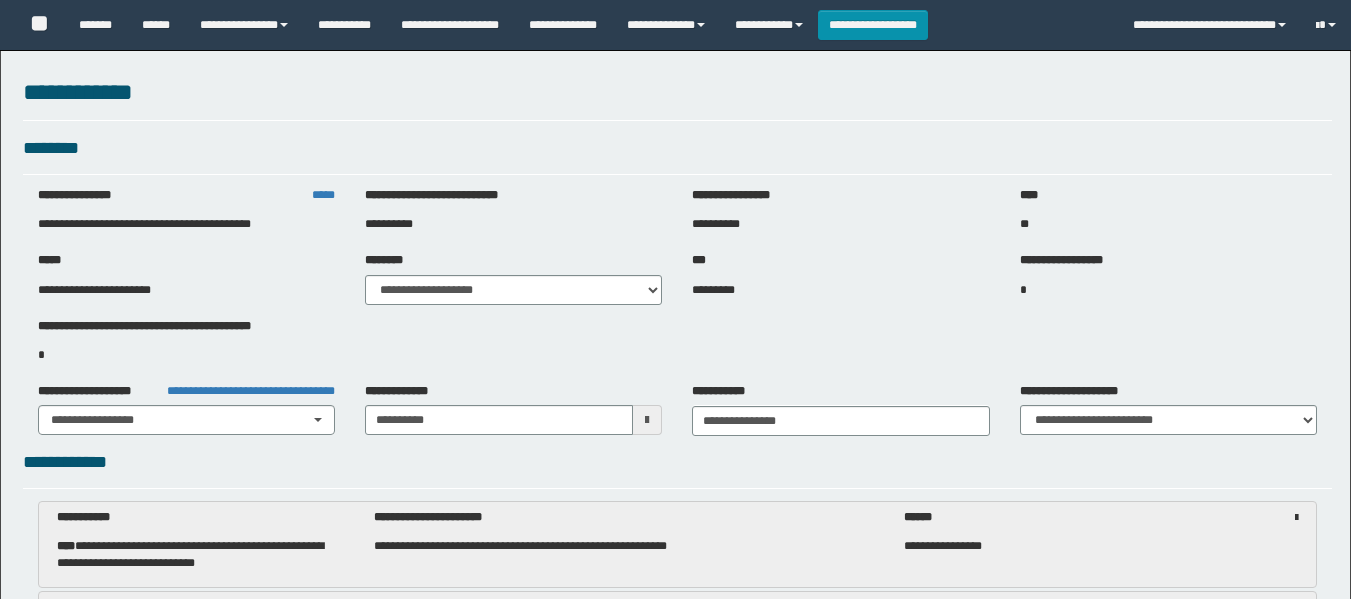 select on "***" 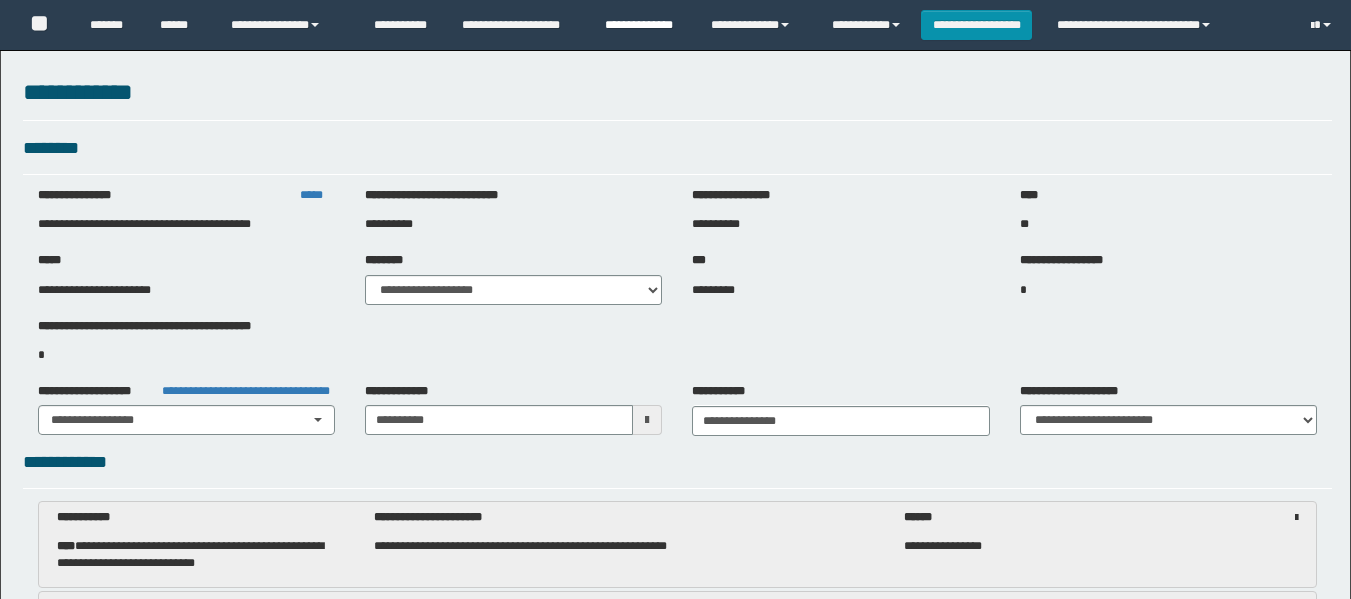scroll, scrollTop: 2680, scrollLeft: 0, axis: vertical 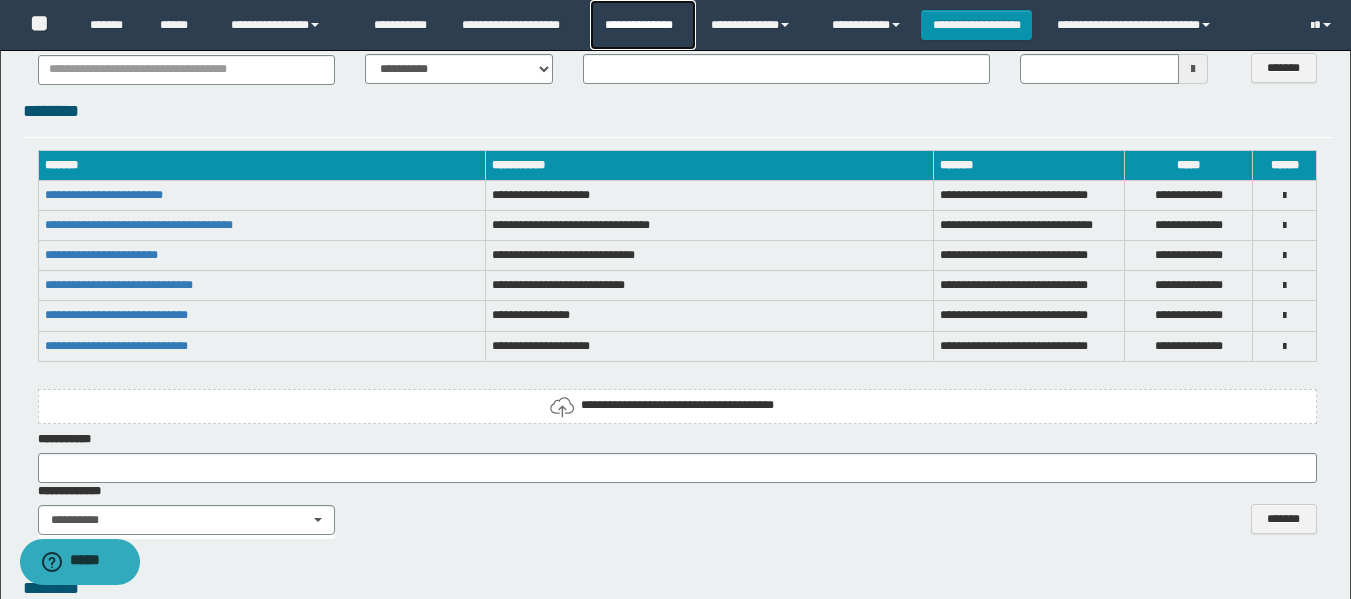click on "**********" at bounding box center [642, 25] 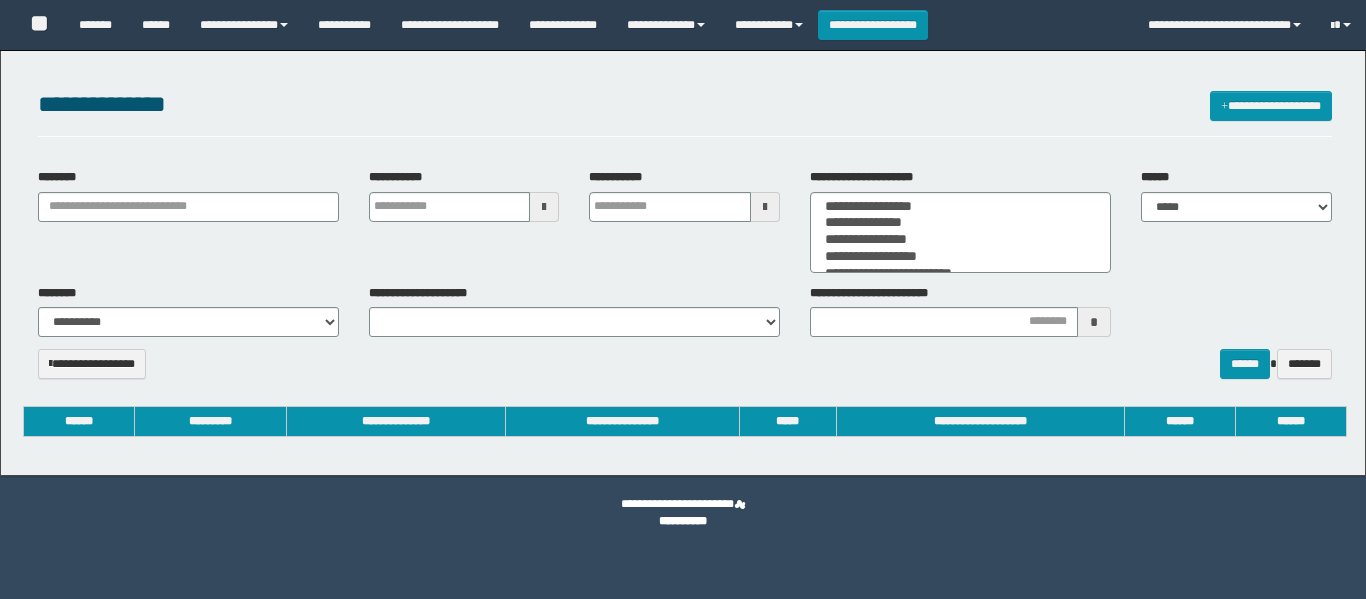 select 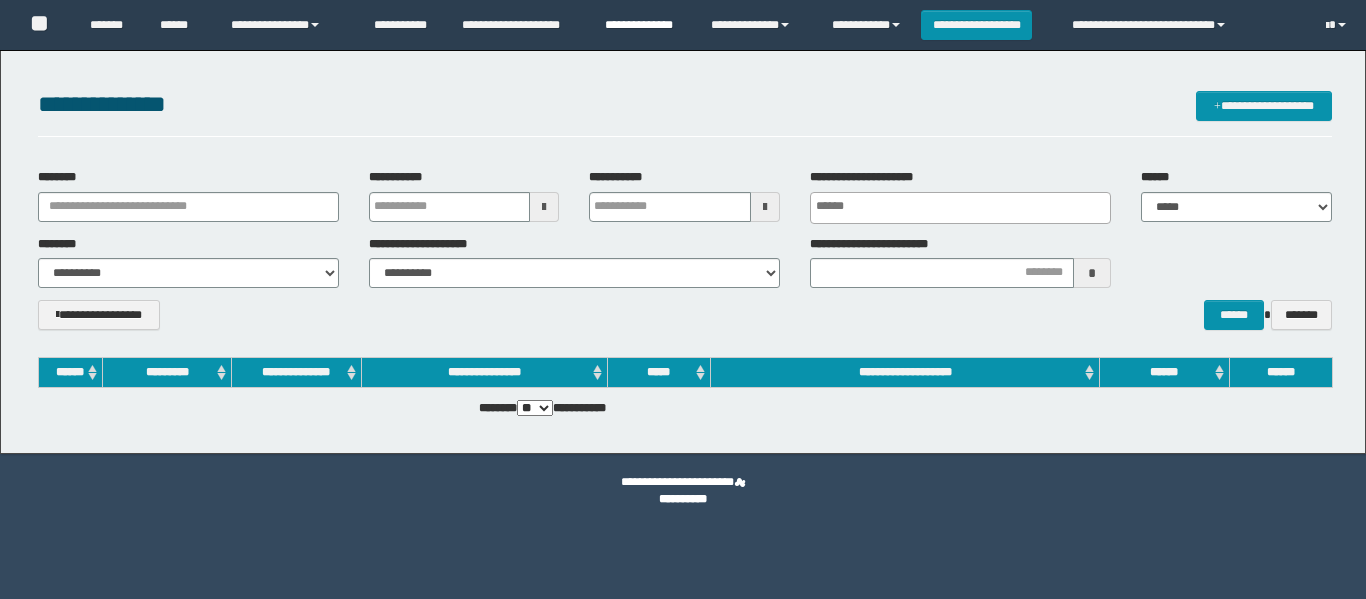 scroll, scrollTop: 0, scrollLeft: 0, axis: both 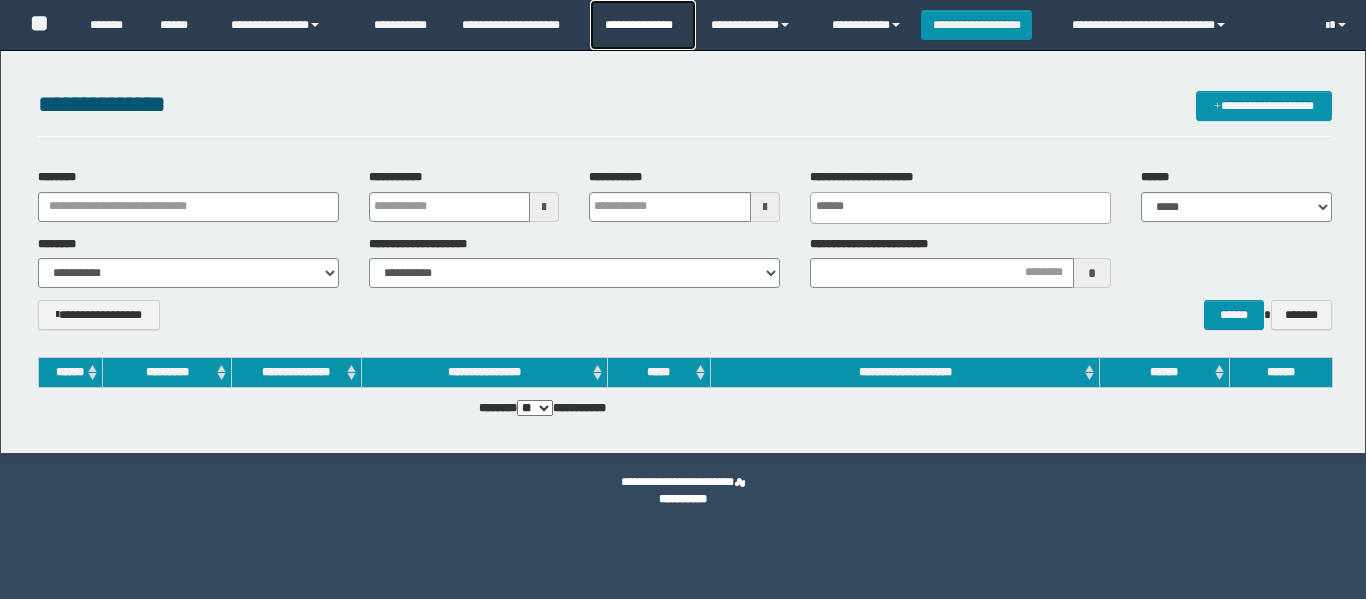 click on "**********" at bounding box center [642, 25] 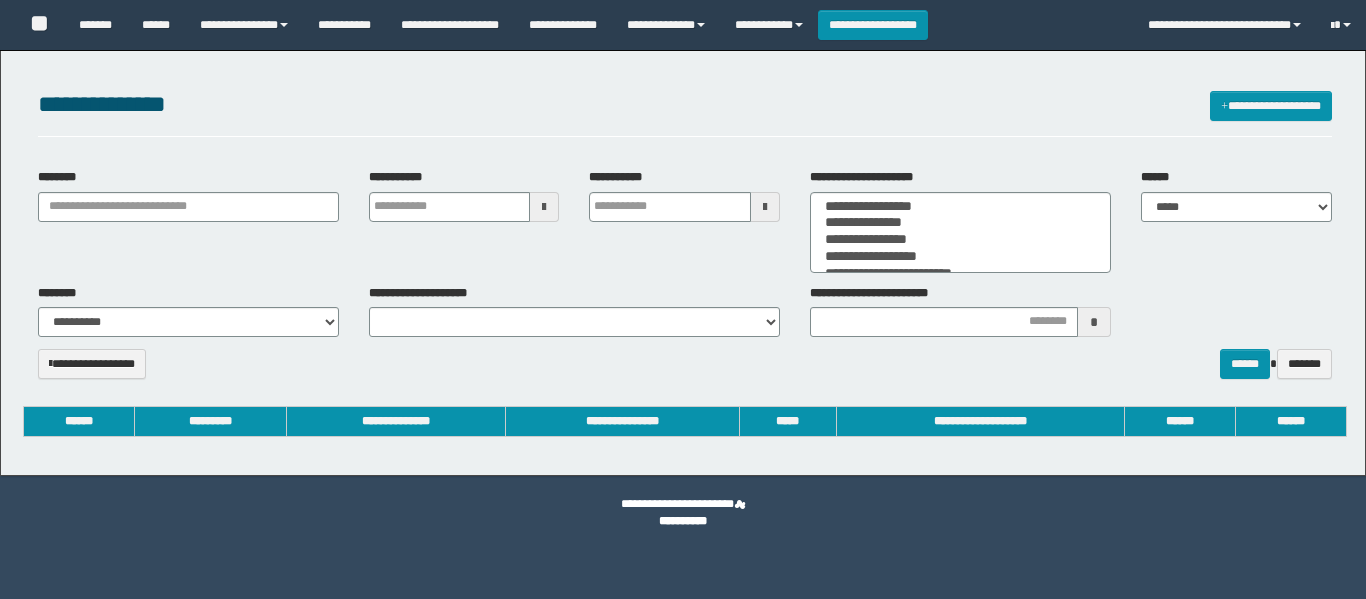 select 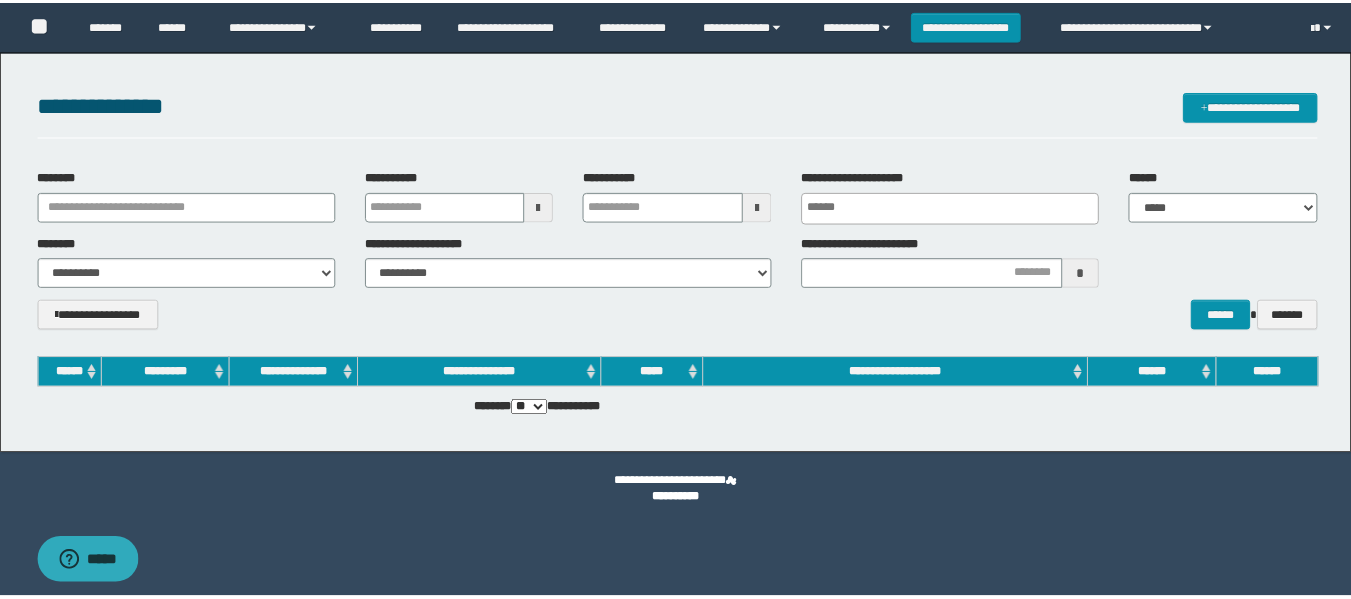 scroll, scrollTop: 0, scrollLeft: 0, axis: both 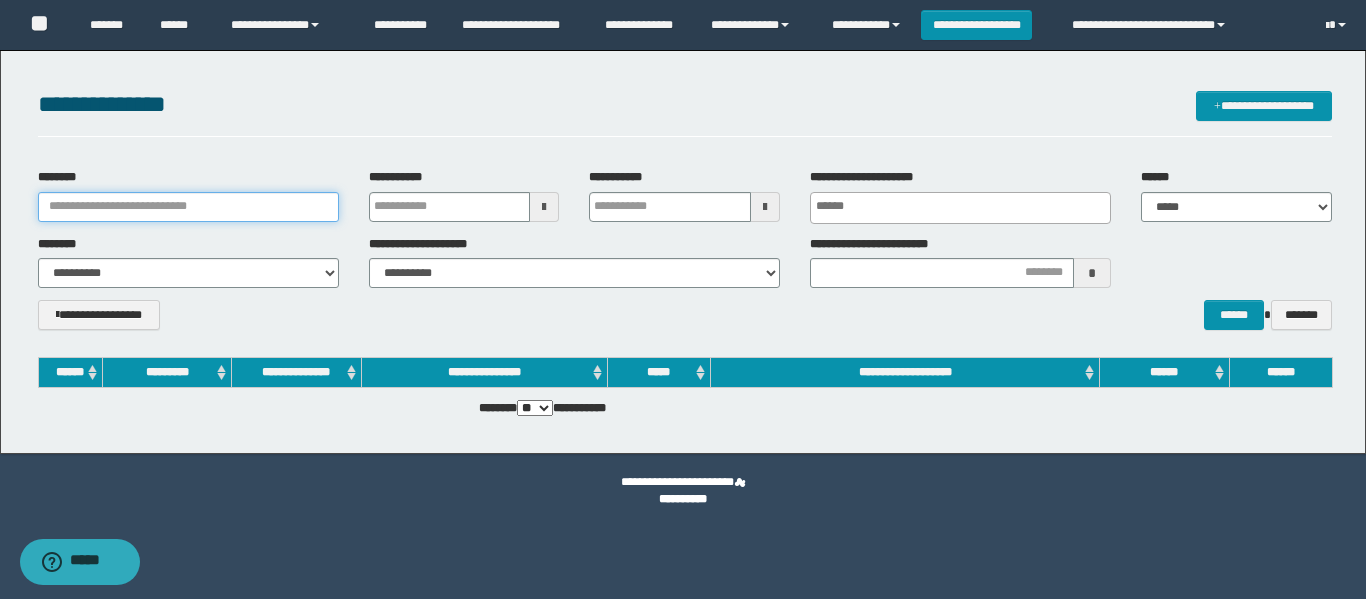 click on "********" at bounding box center (188, 207) 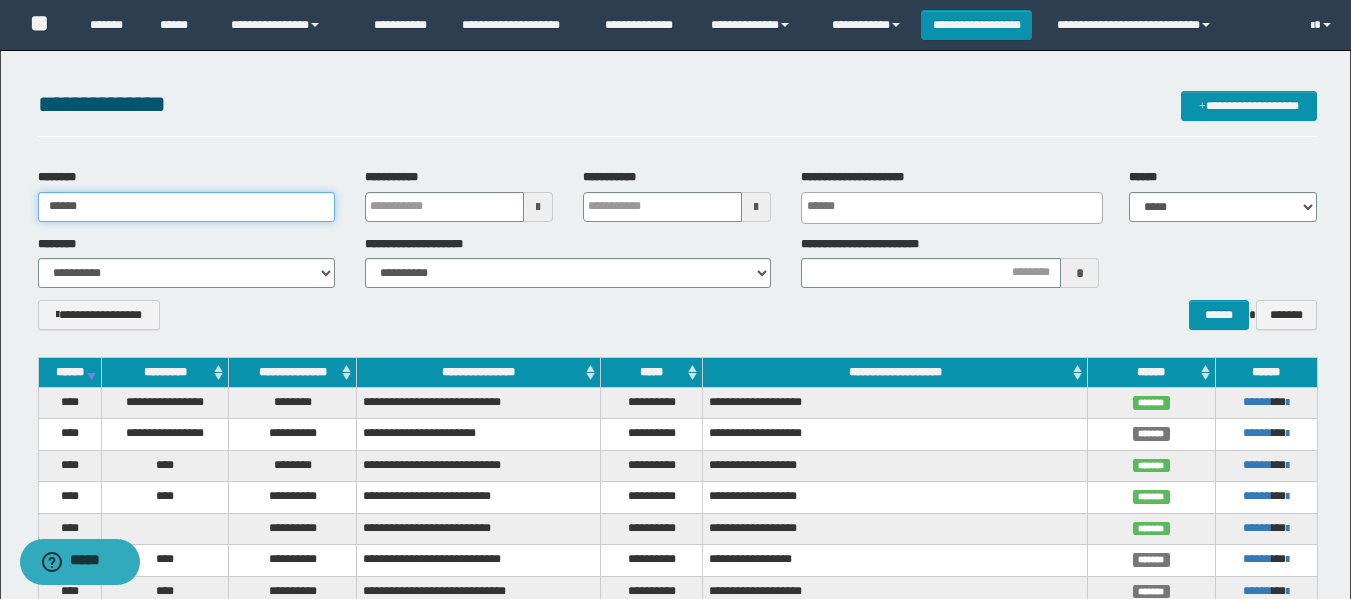 type on "******" 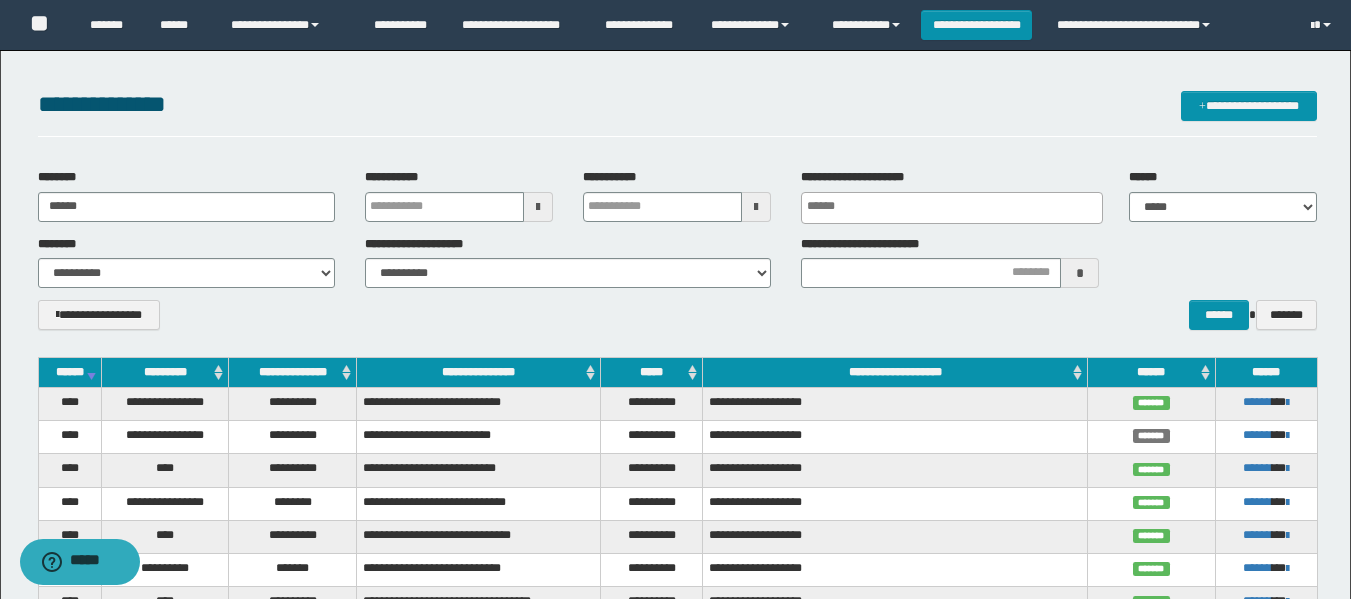 click on "**********" at bounding box center [677, 322] 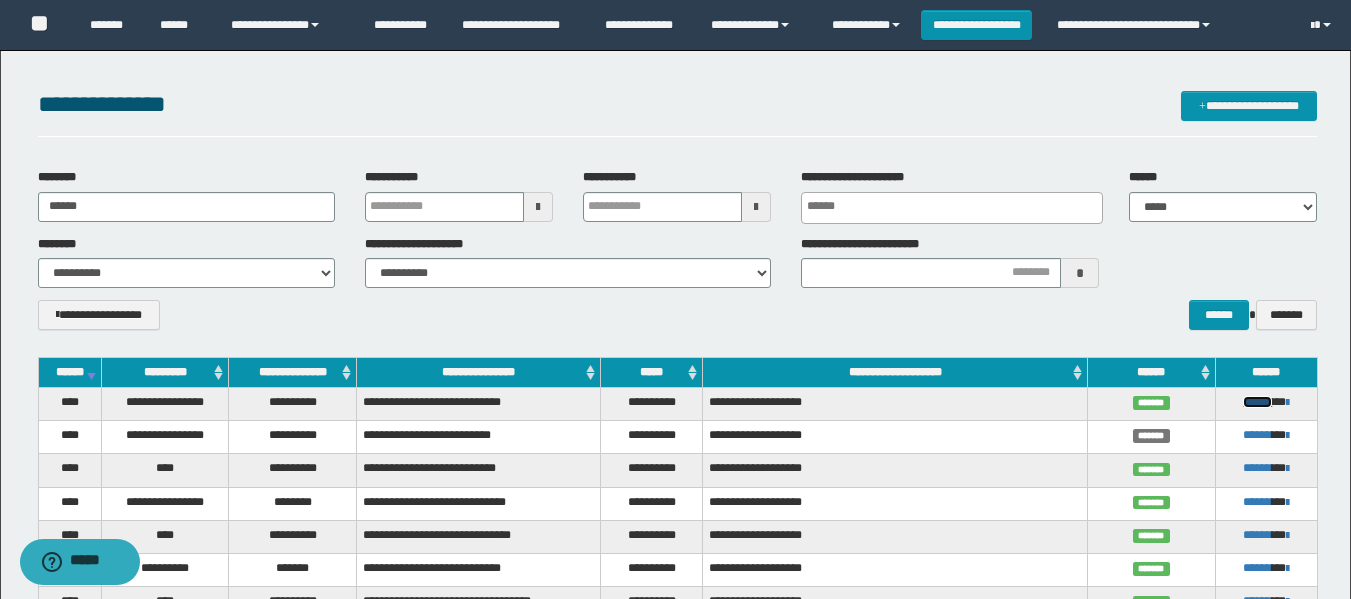click on "******" at bounding box center [1257, 402] 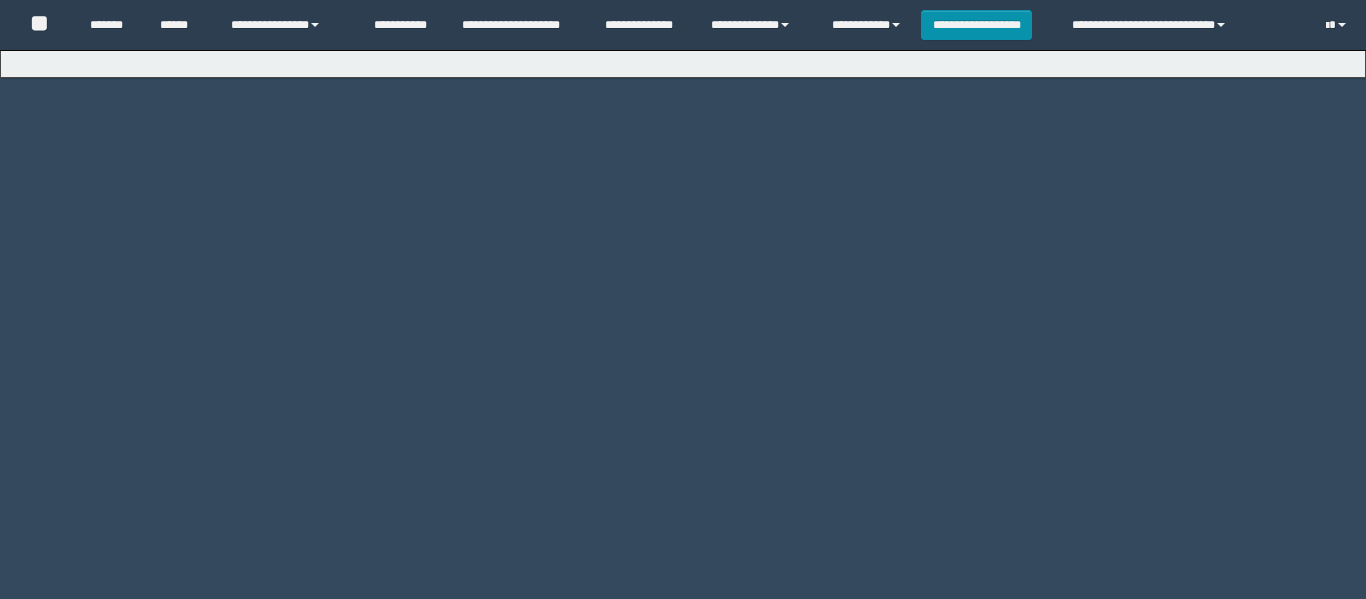scroll, scrollTop: 0, scrollLeft: 0, axis: both 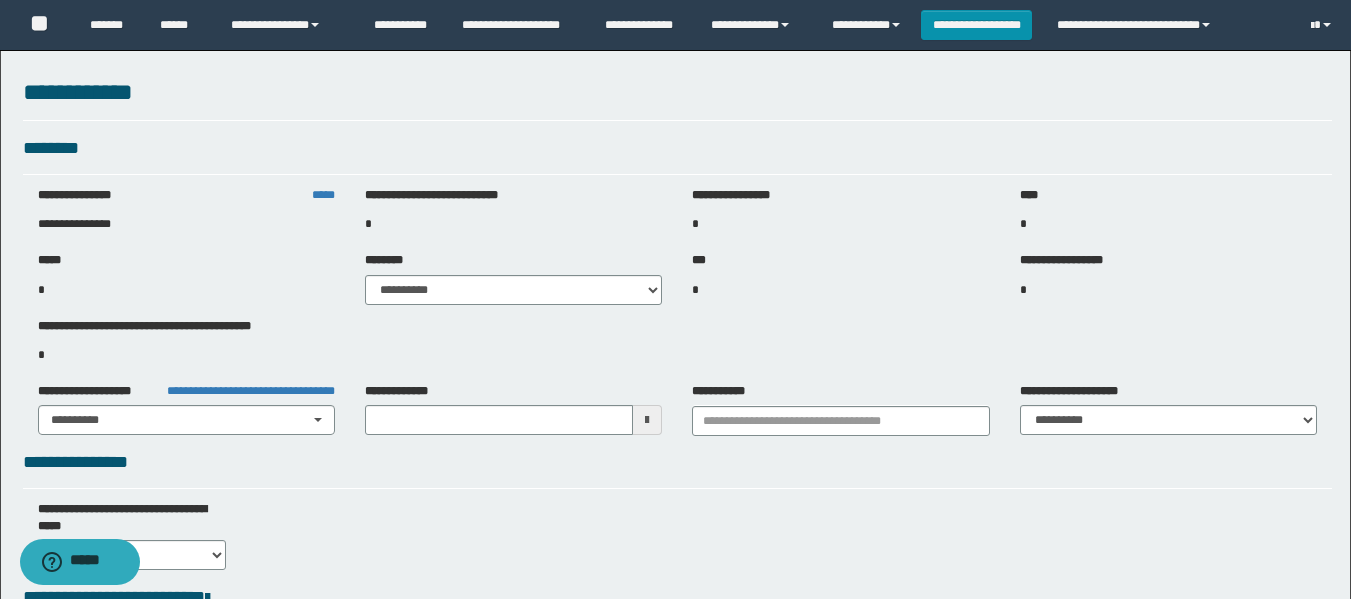 type on "**********" 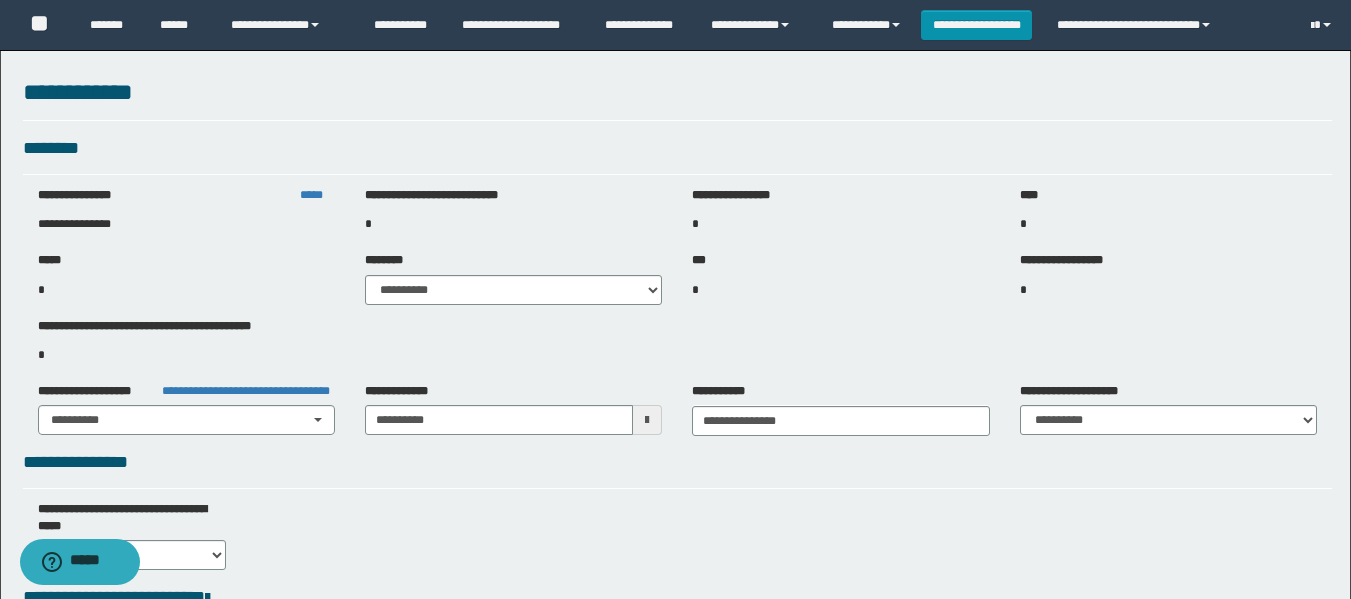 select on "***" 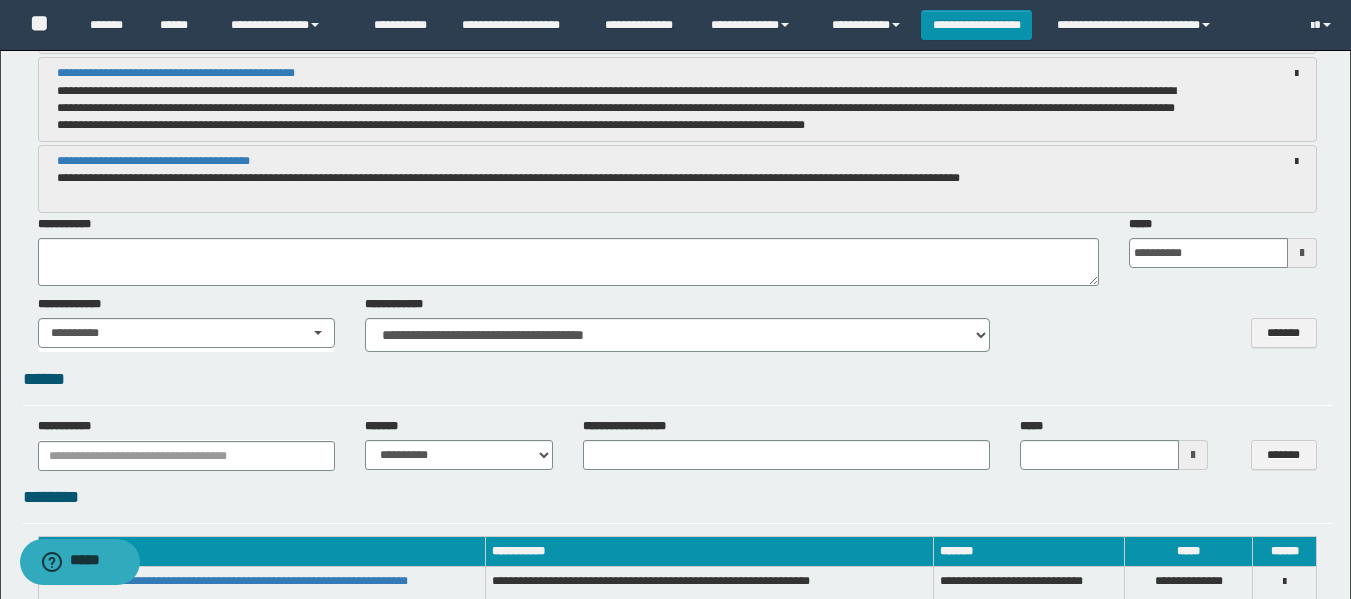 scroll, scrollTop: 2300, scrollLeft: 0, axis: vertical 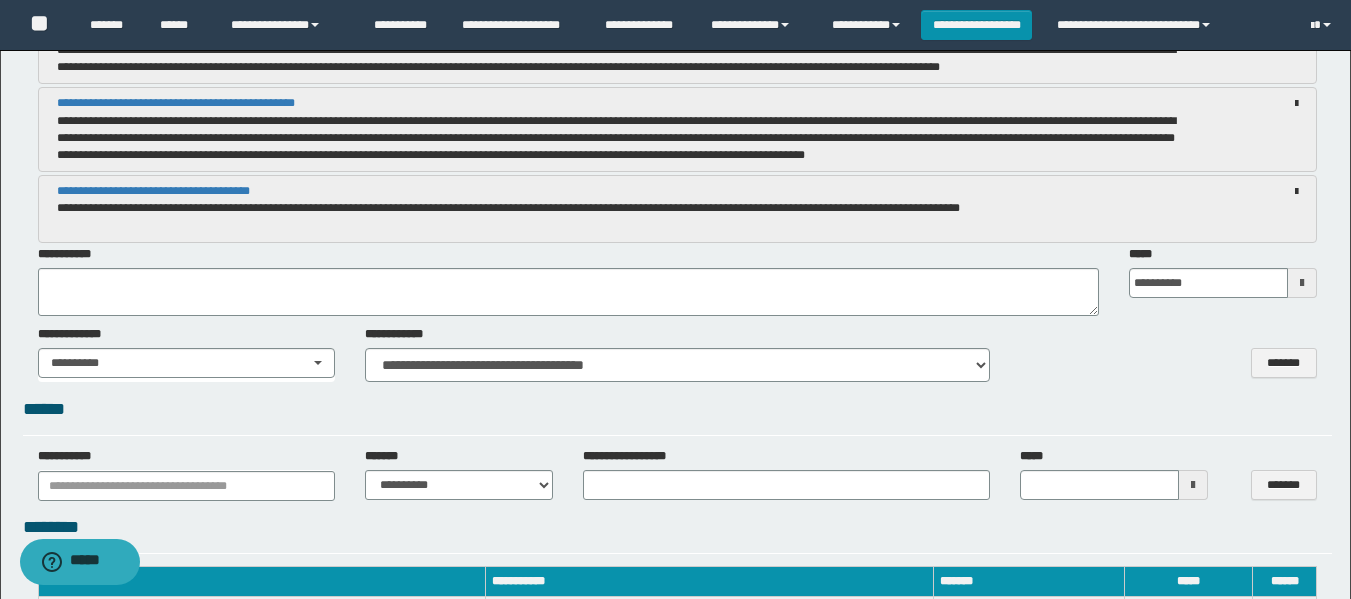 click on "**********" at bounding box center (677, -512) 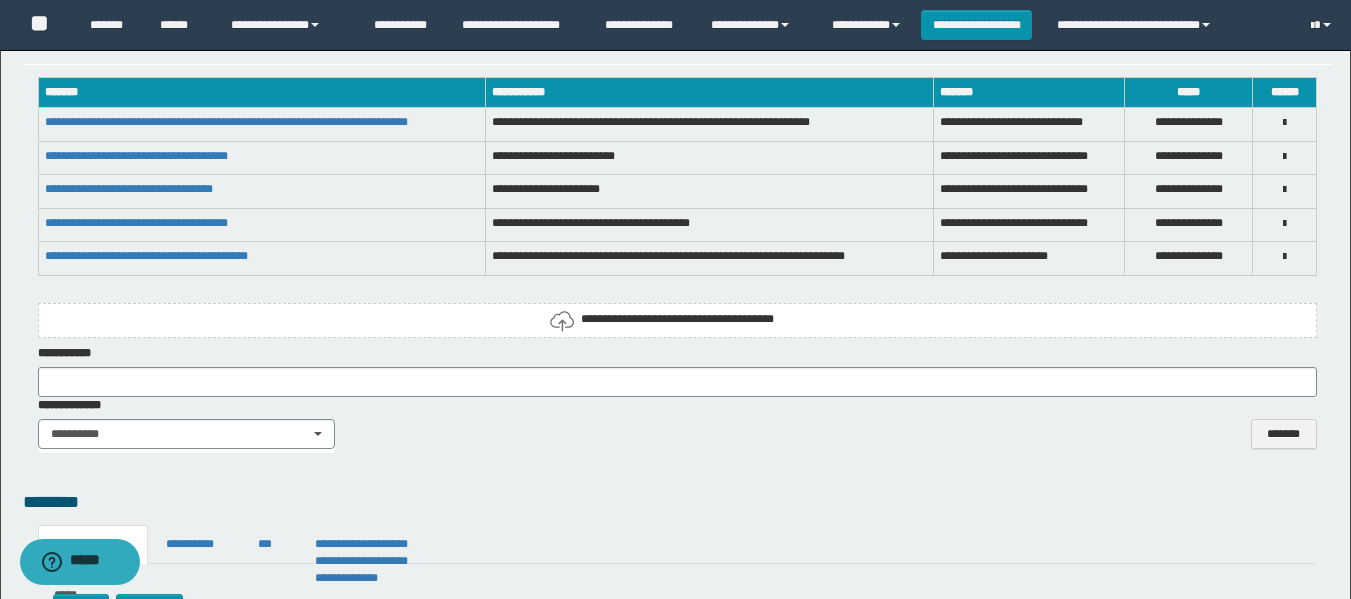 scroll, scrollTop: 2800, scrollLeft: 0, axis: vertical 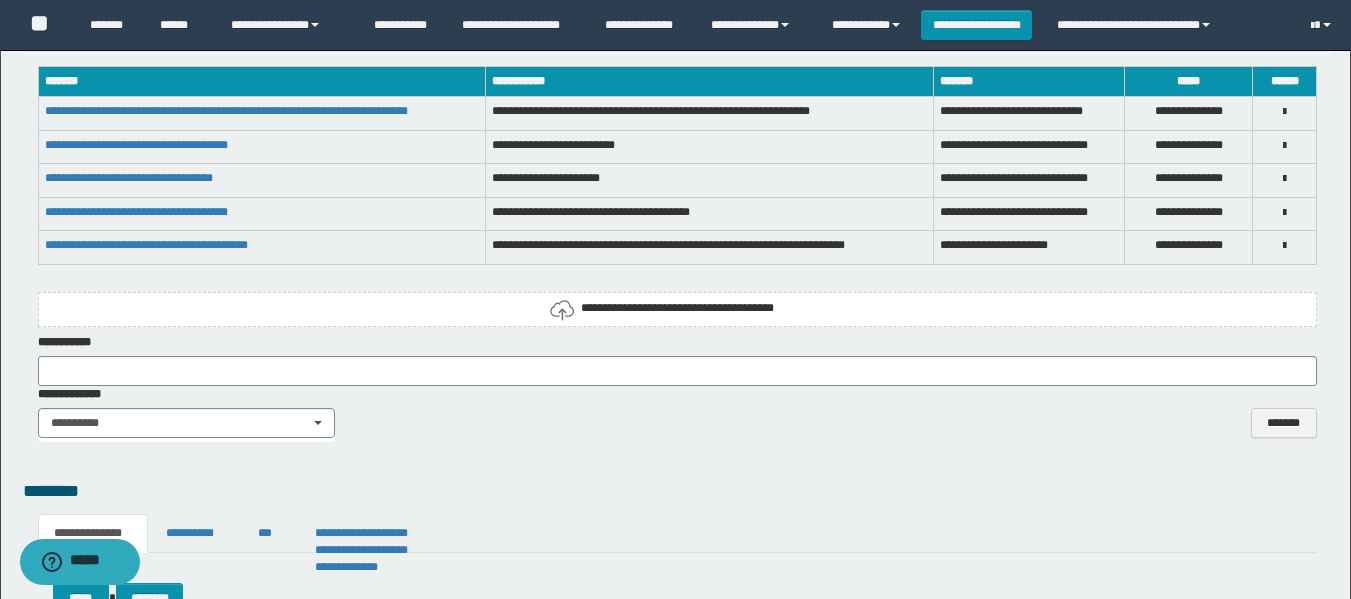 click on "**********" at bounding box center (677, 308) 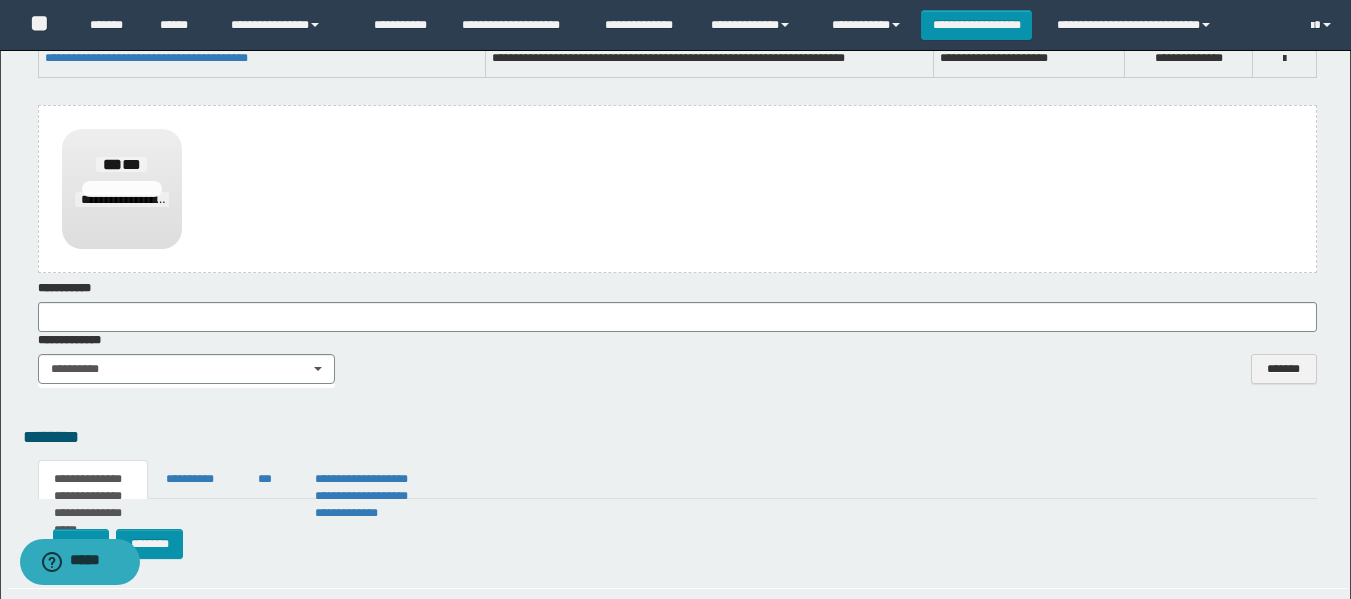 scroll, scrollTop: 3000, scrollLeft: 0, axis: vertical 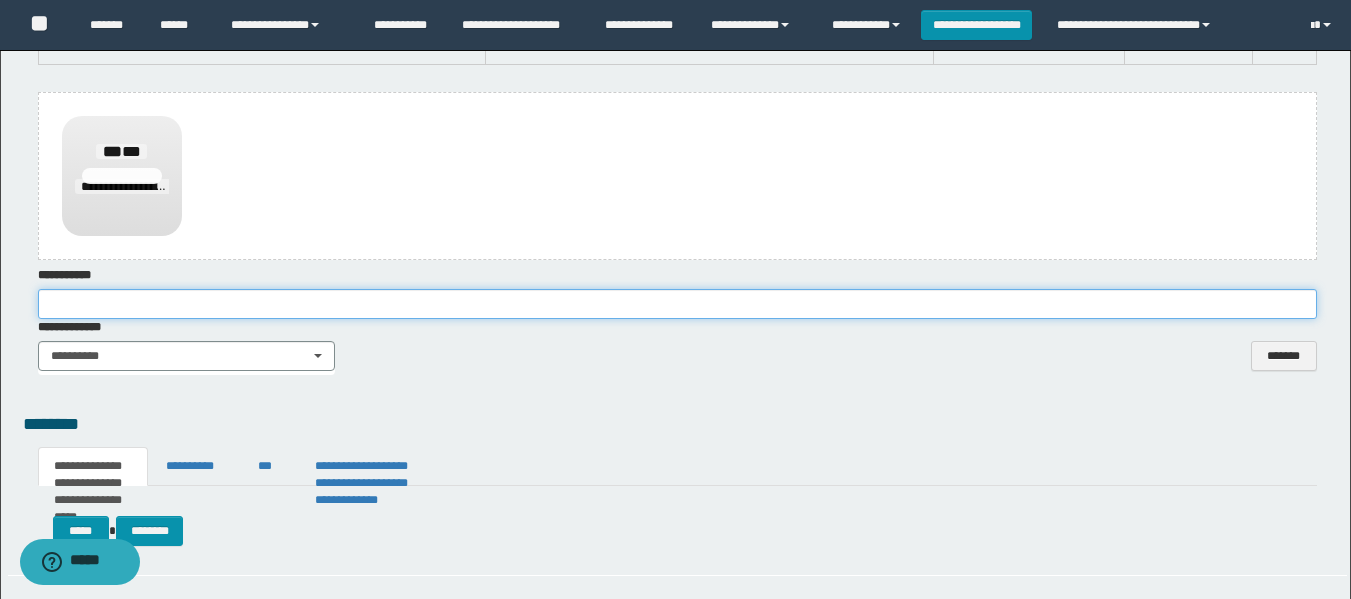 click at bounding box center (677, 304) 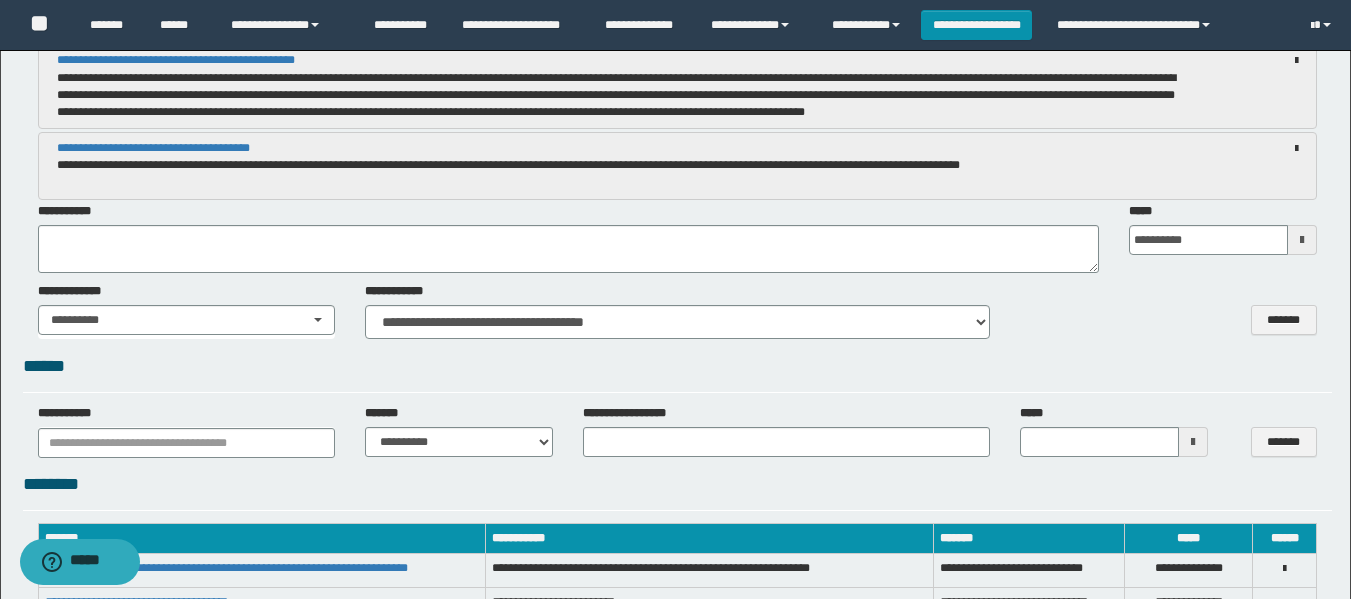 scroll, scrollTop: 2300, scrollLeft: 0, axis: vertical 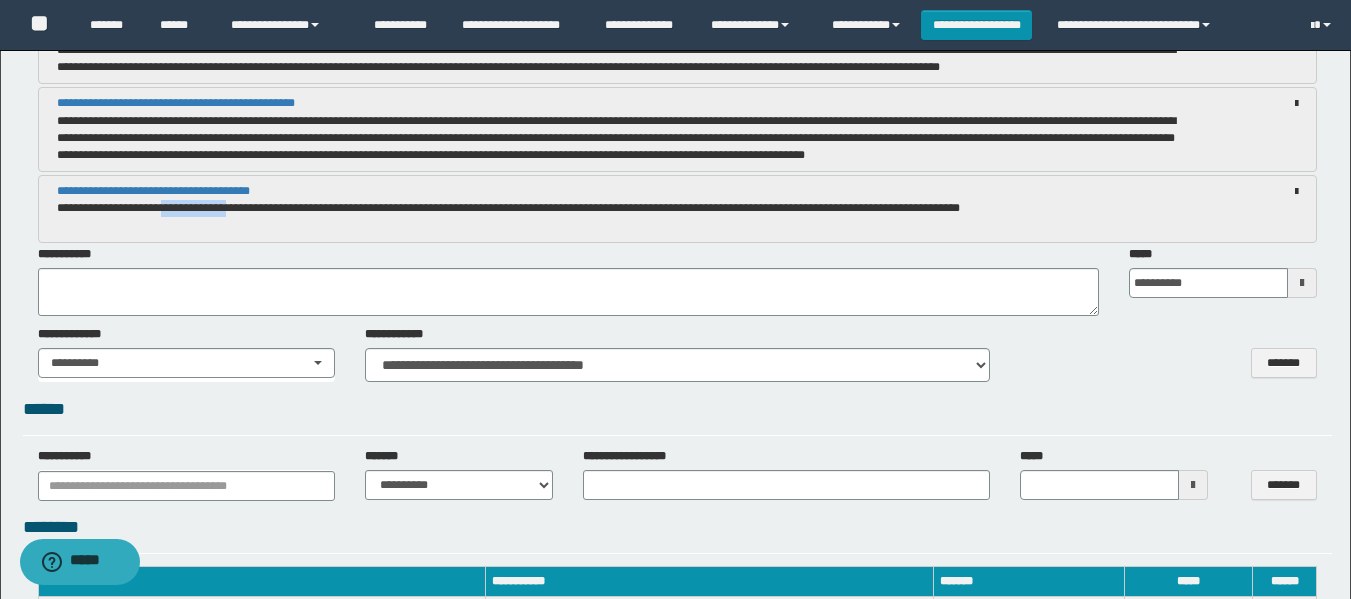 drag, startPoint x: 171, startPoint y: 209, endPoint x: 285, endPoint y: 220, distance: 114.52947 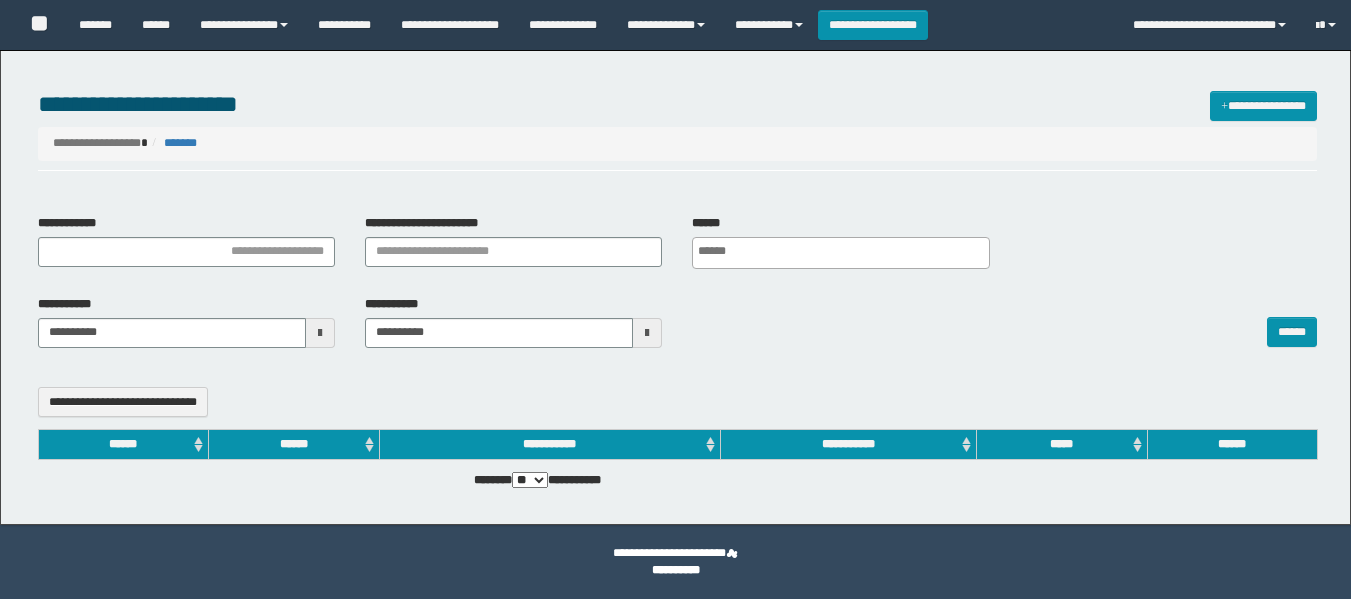 select 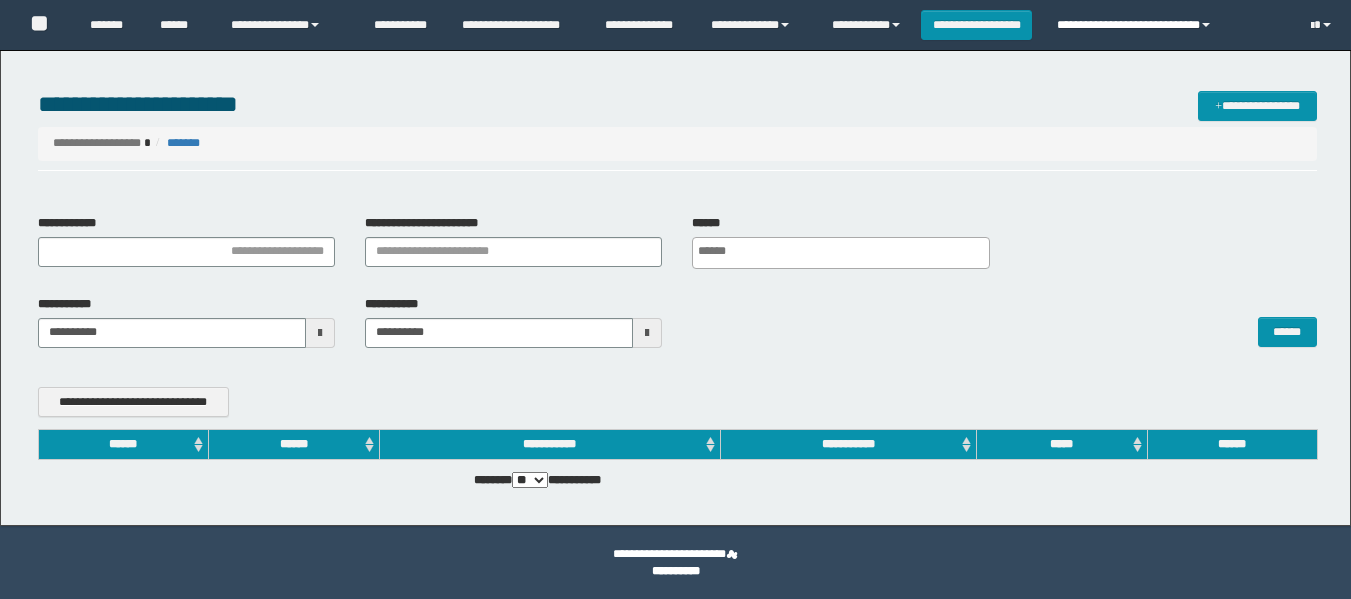 scroll, scrollTop: 0, scrollLeft: 0, axis: both 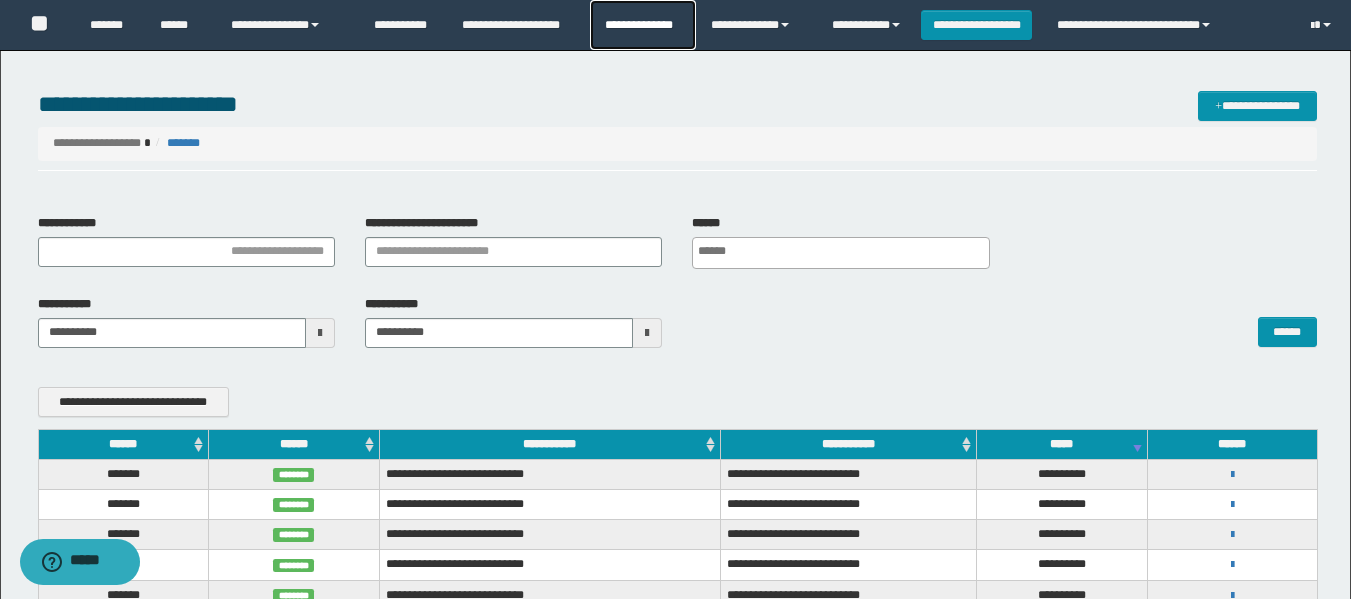 click on "**********" at bounding box center [642, 25] 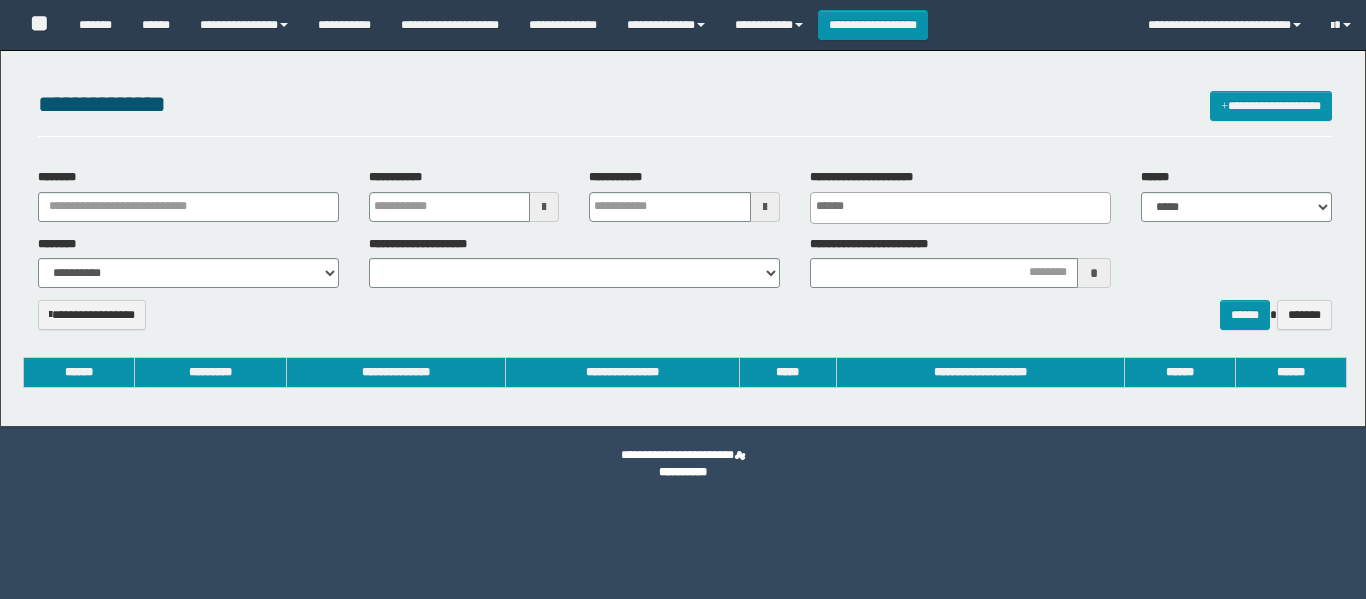 select 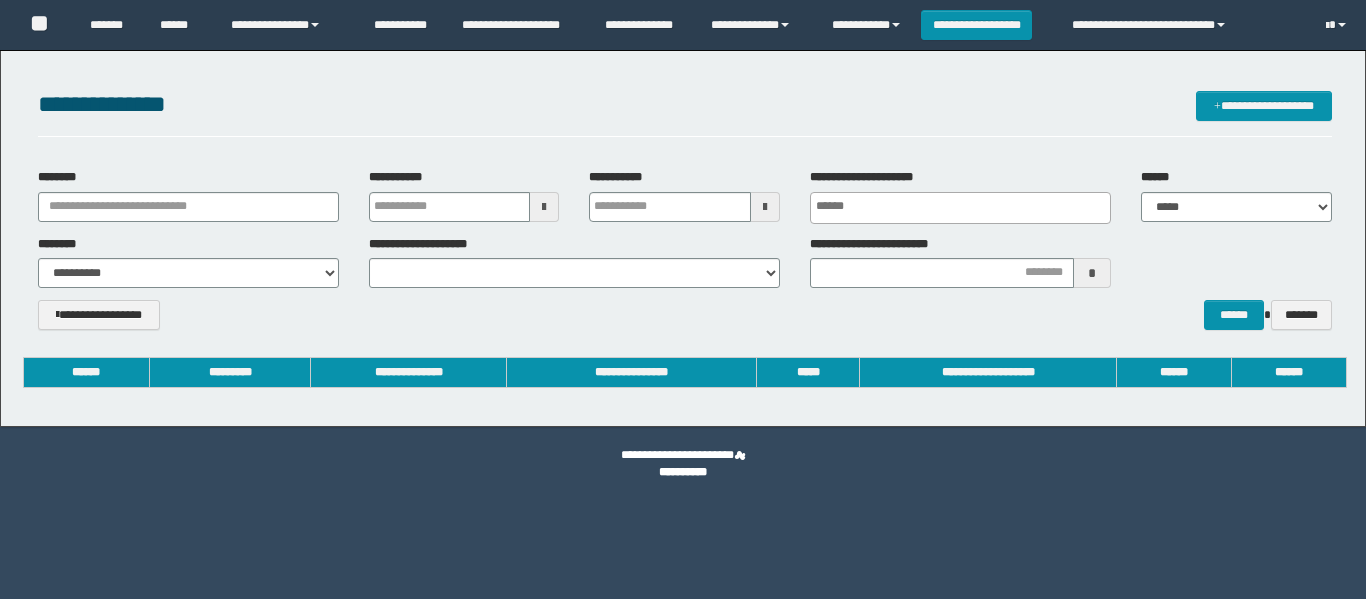 scroll, scrollTop: 0, scrollLeft: 0, axis: both 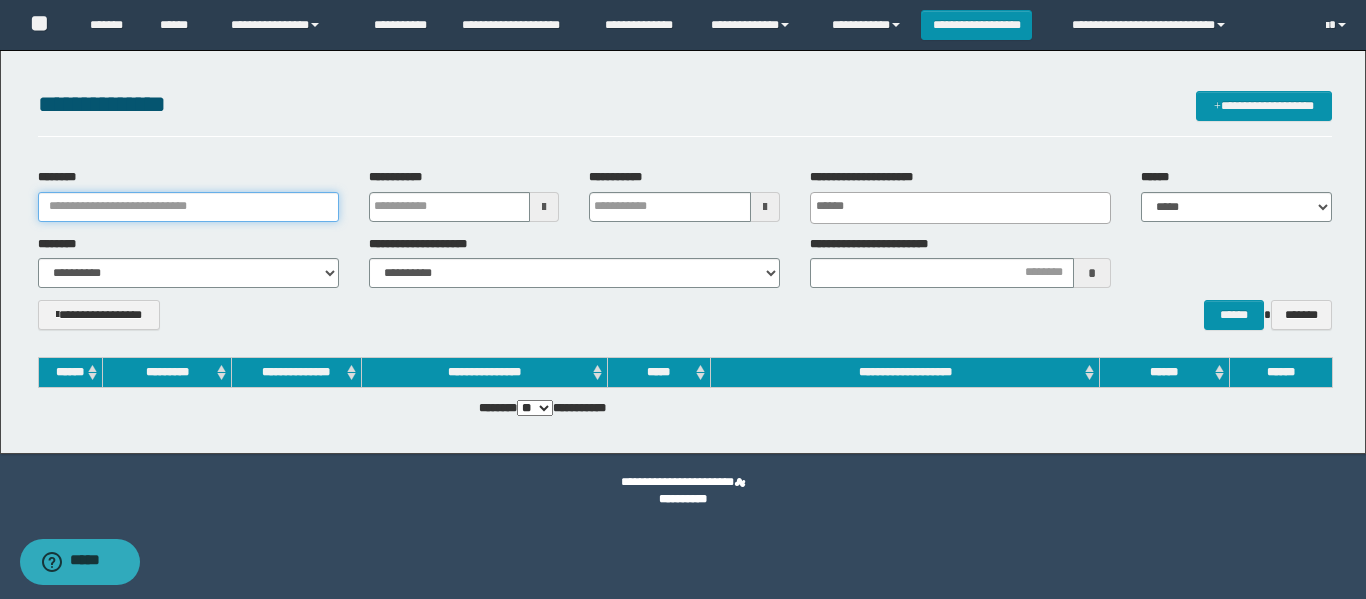 click on "********" at bounding box center (188, 207) 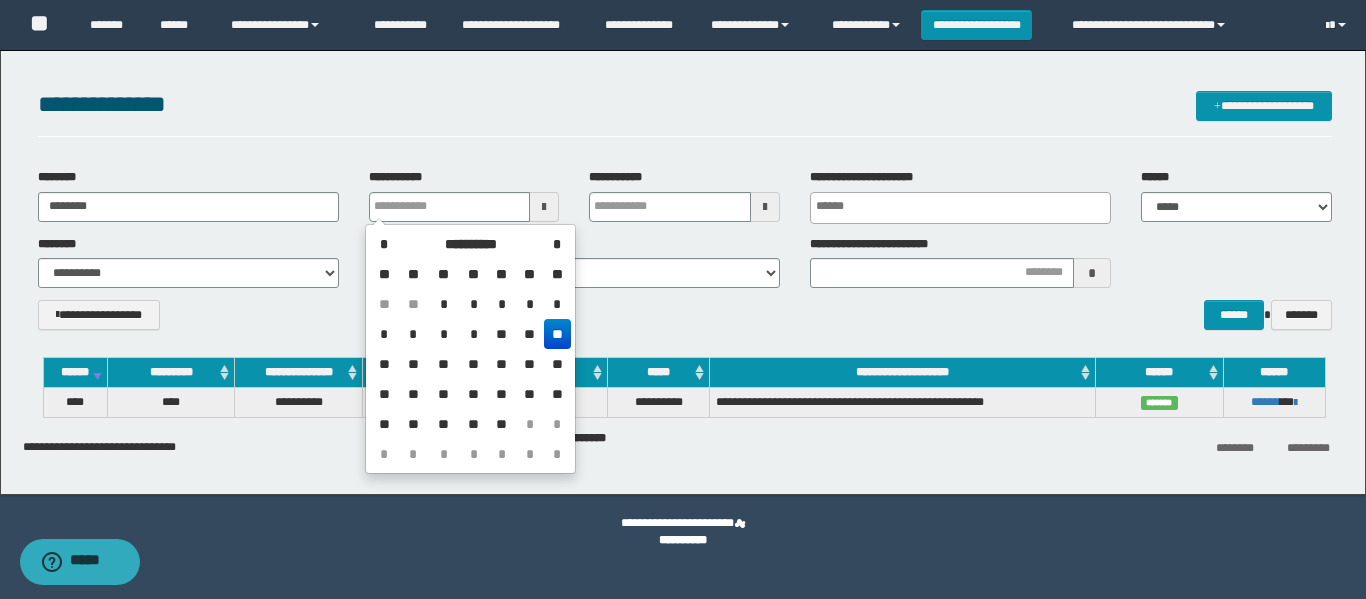 click on "**********" at bounding box center (683, 267) 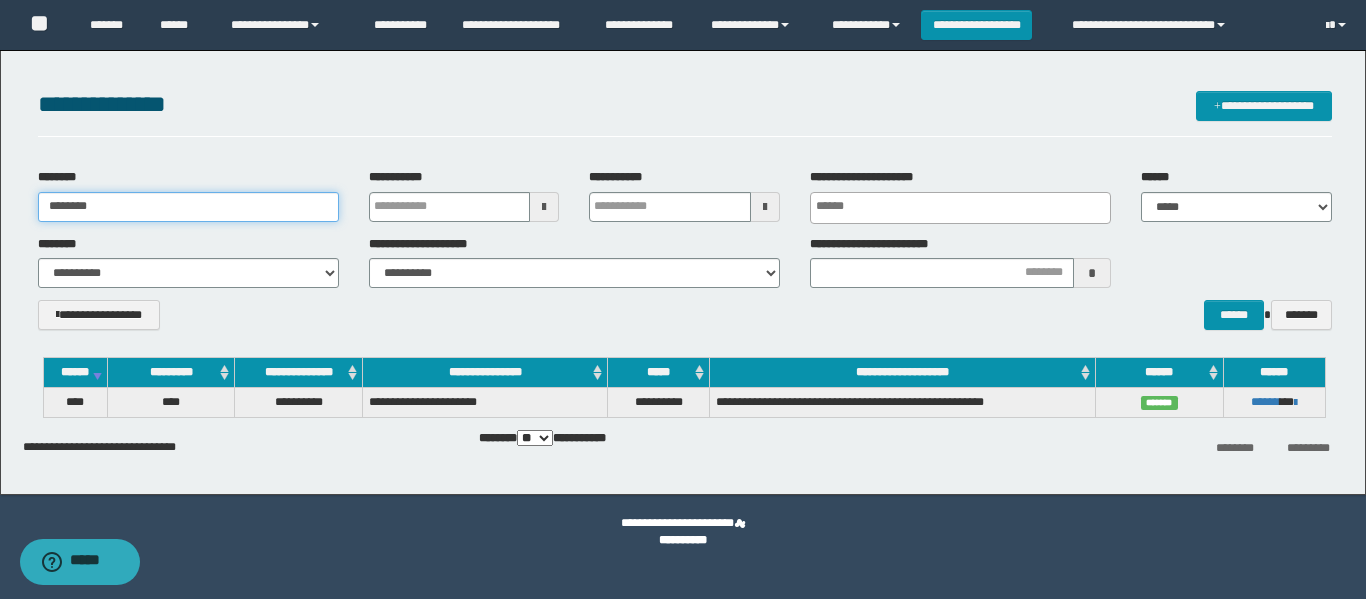 drag, startPoint x: 133, startPoint y: 206, endPoint x: 9, endPoint y: 217, distance: 124.486946 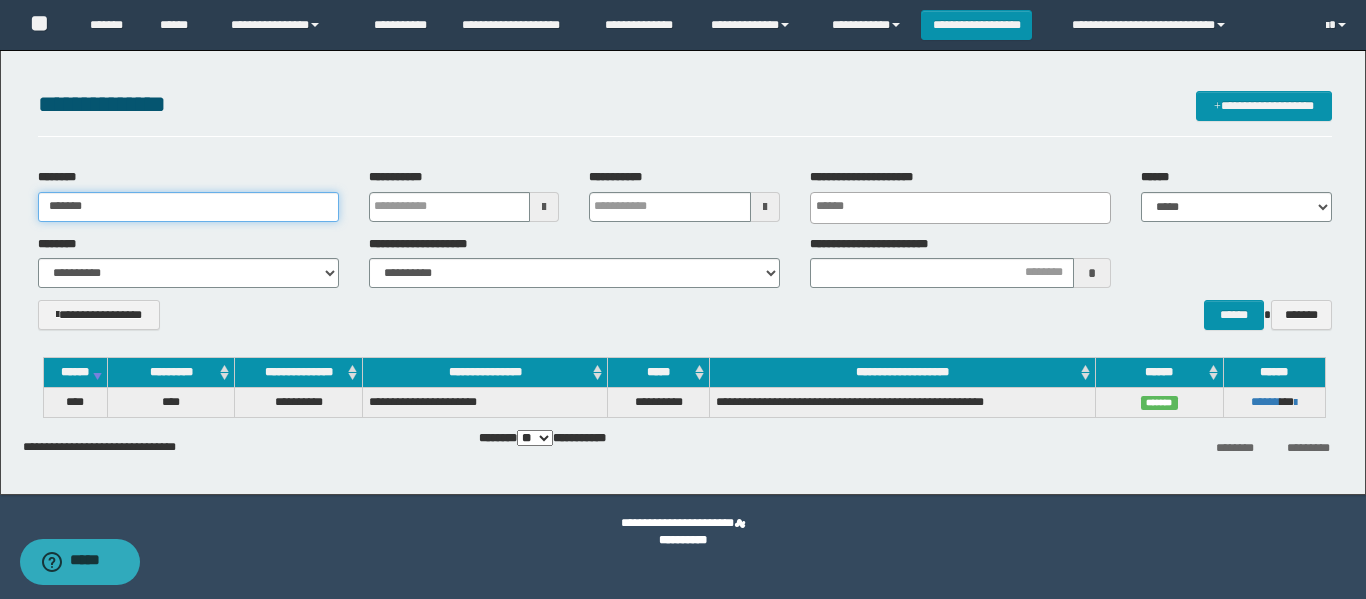type on "*******" 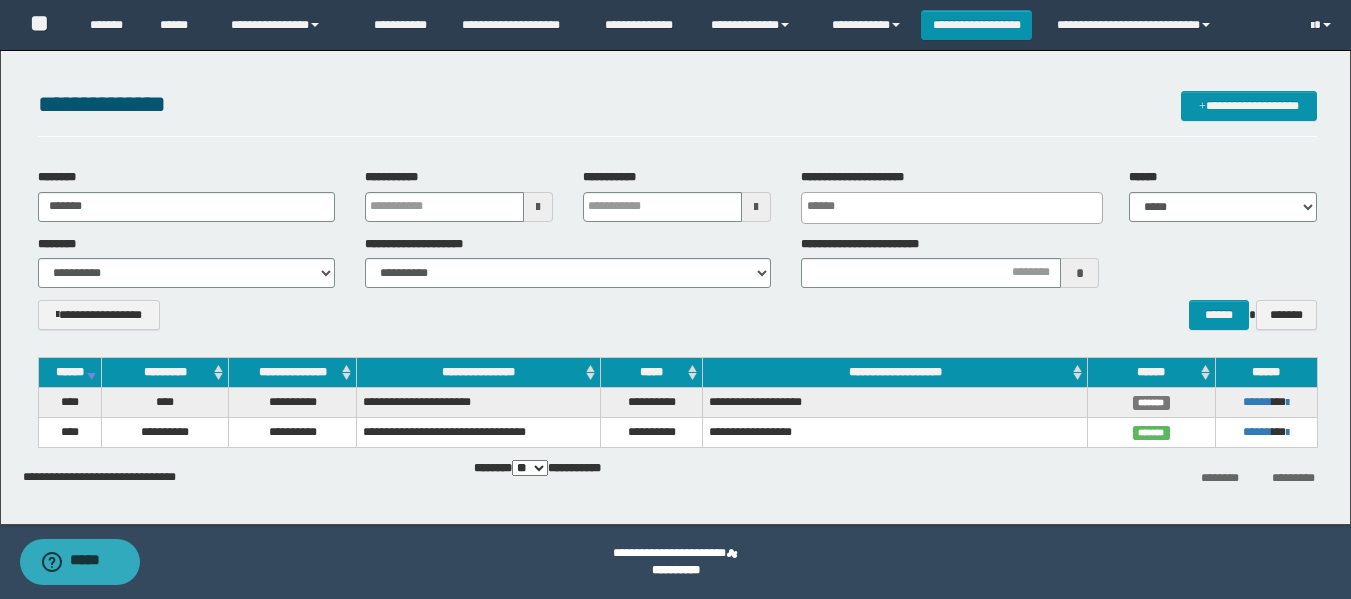 click on "**********" at bounding box center [675, 282] 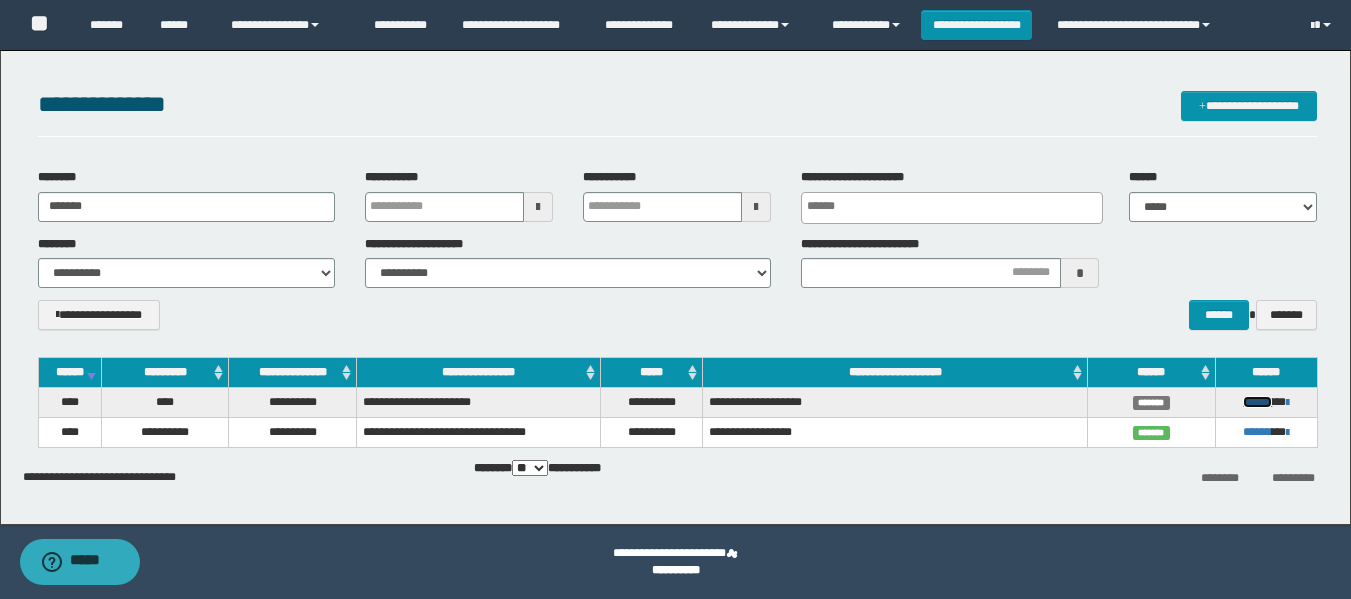 click on "******" at bounding box center [1257, 402] 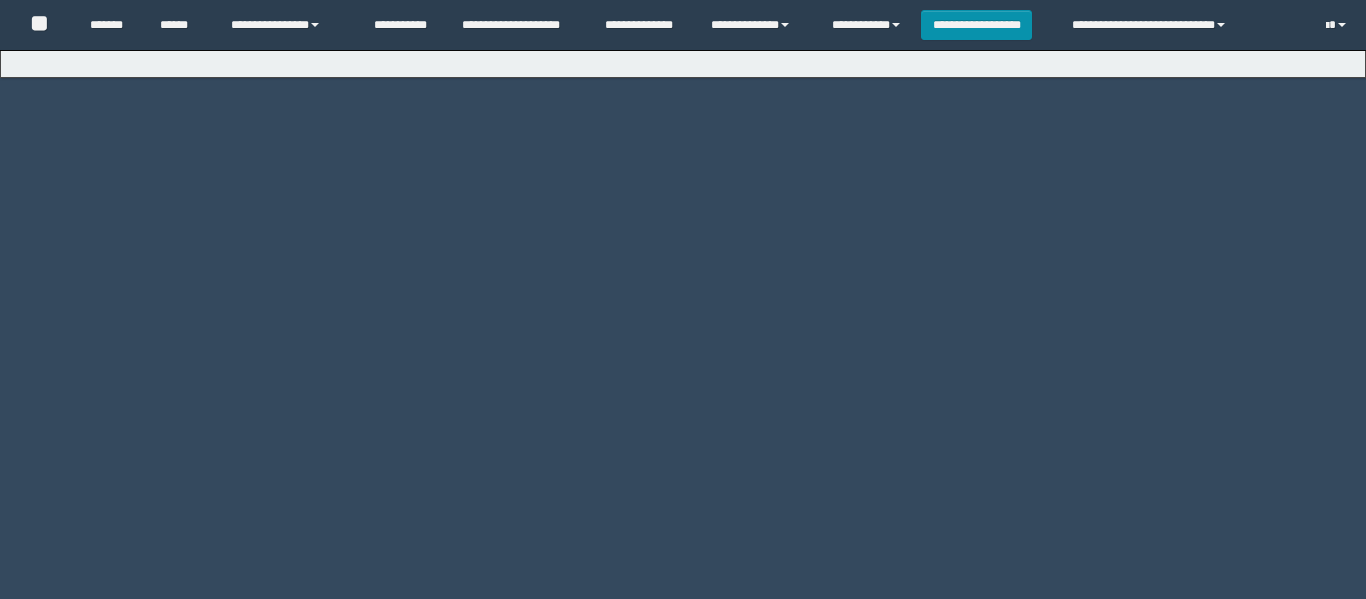 scroll, scrollTop: 0, scrollLeft: 0, axis: both 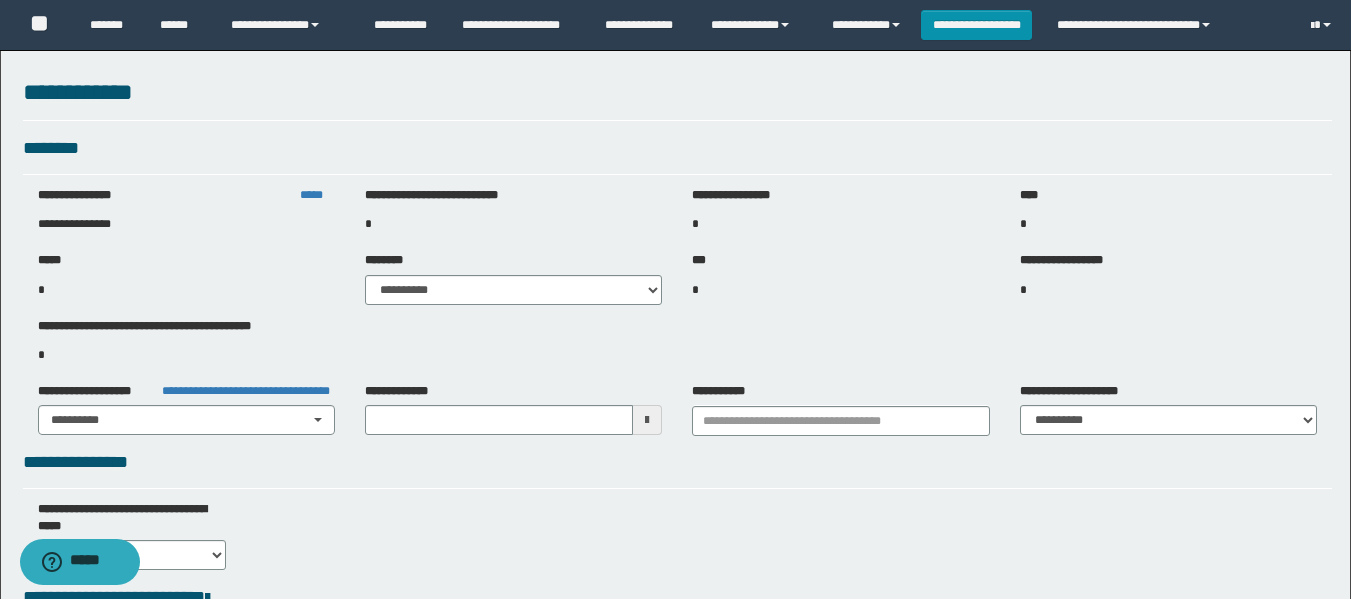 type on "**********" 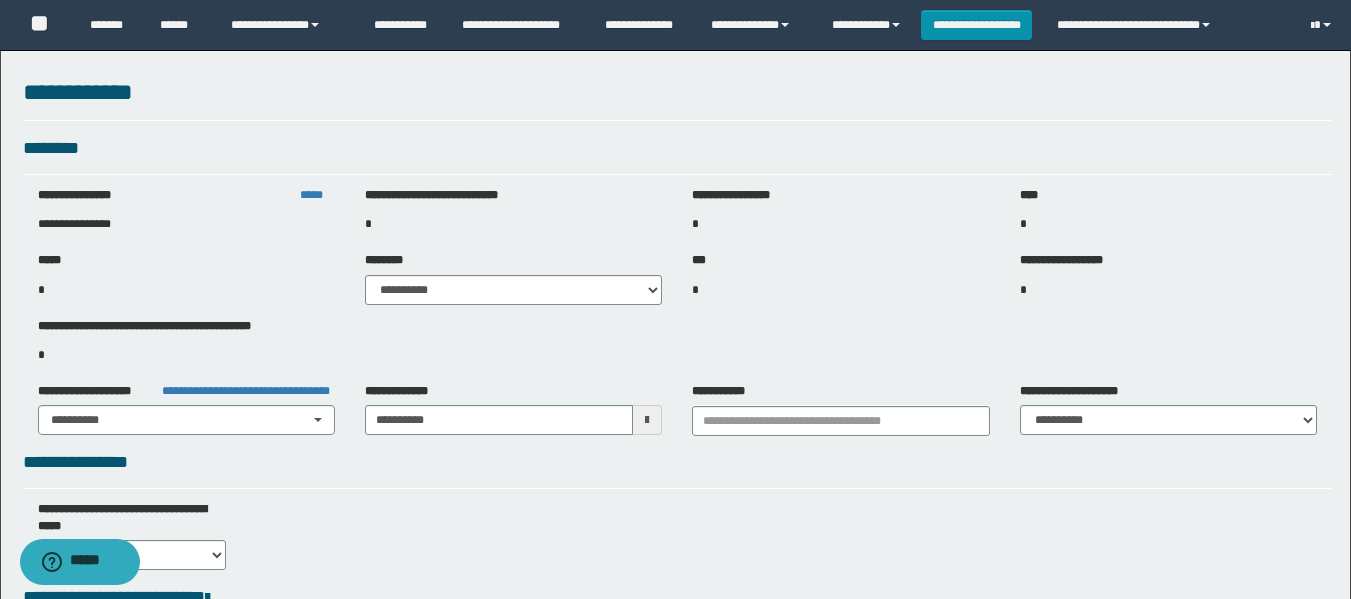 type on "**********" 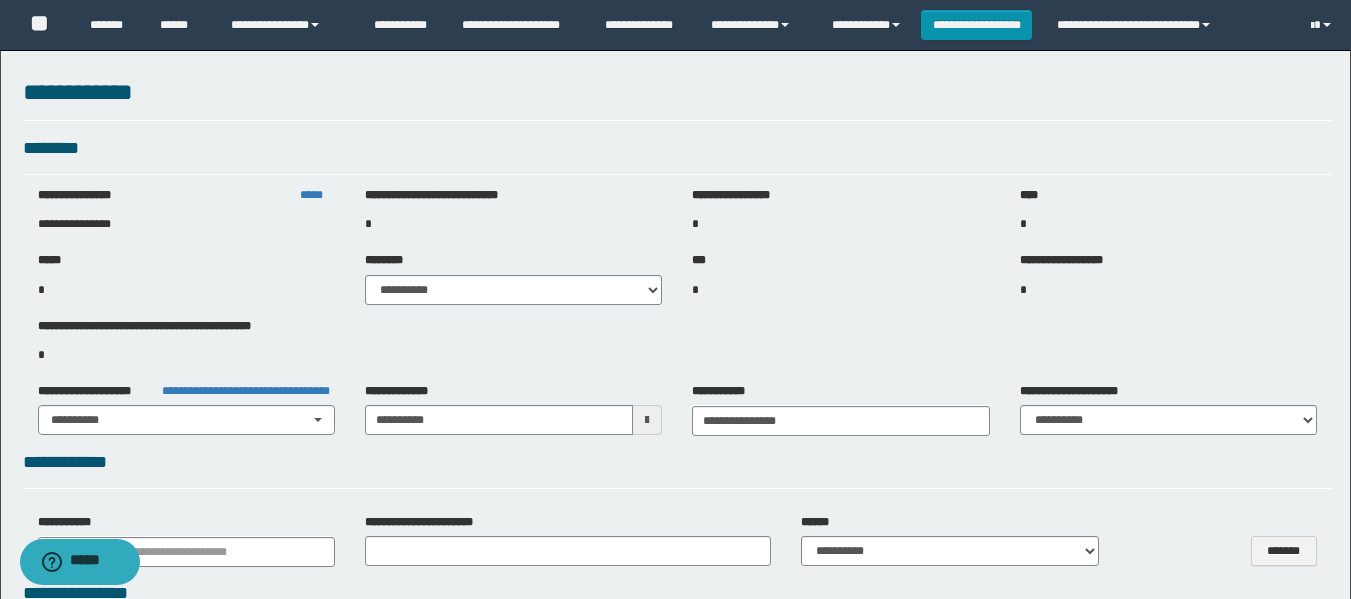 select on "***" 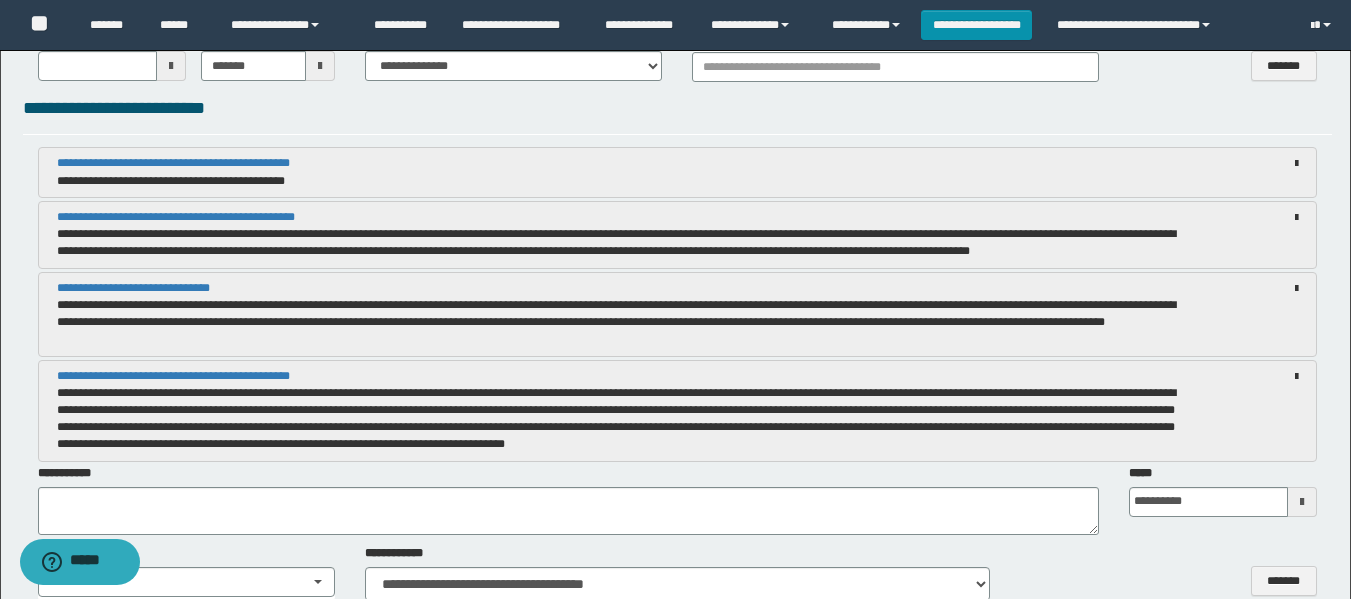 scroll, scrollTop: 1300, scrollLeft: 0, axis: vertical 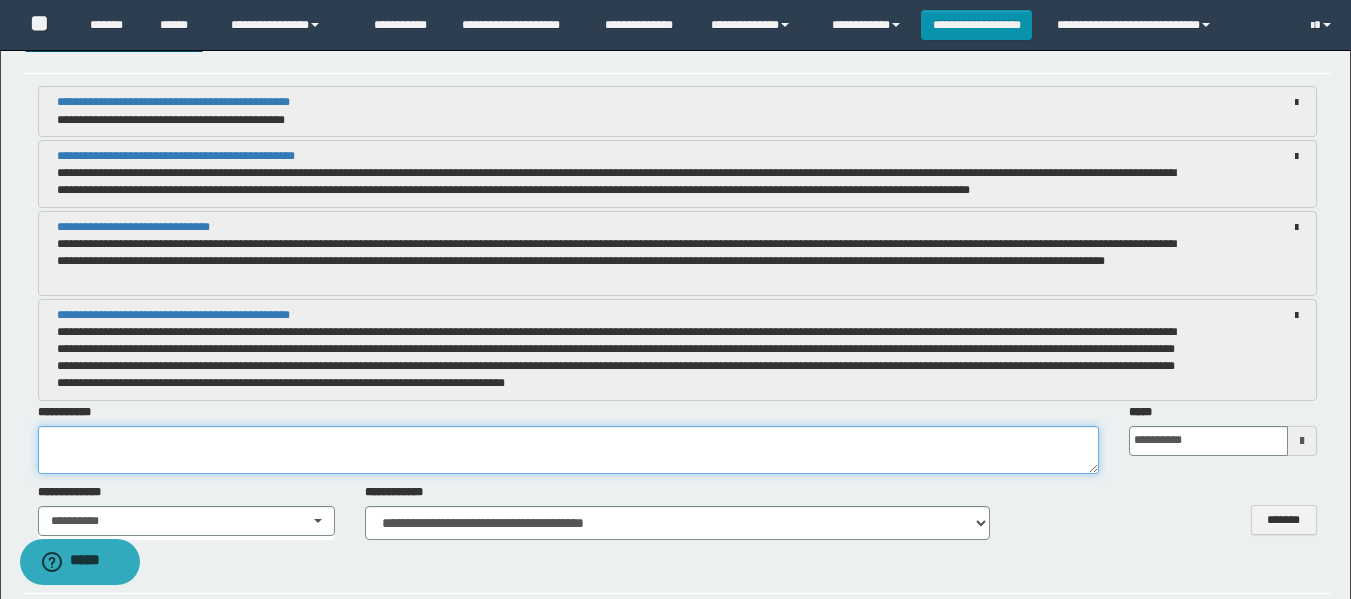 click at bounding box center (568, 450) 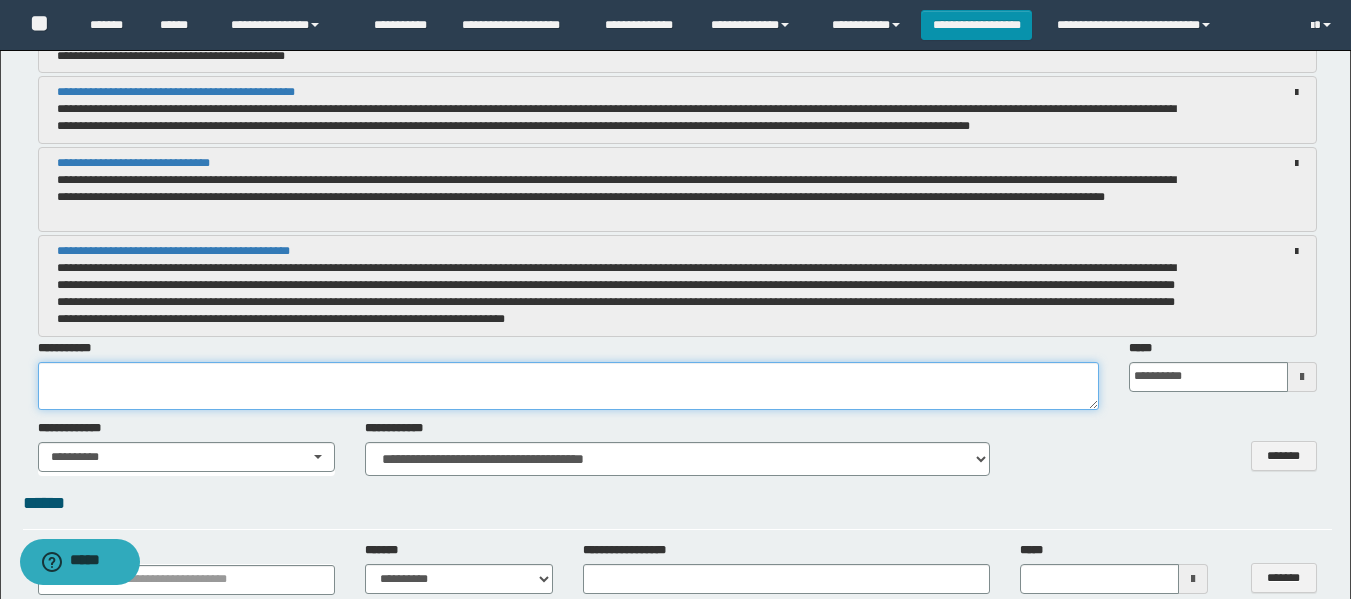 scroll, scrollTop: 1400, scrollLeft: 0, axis: vertical 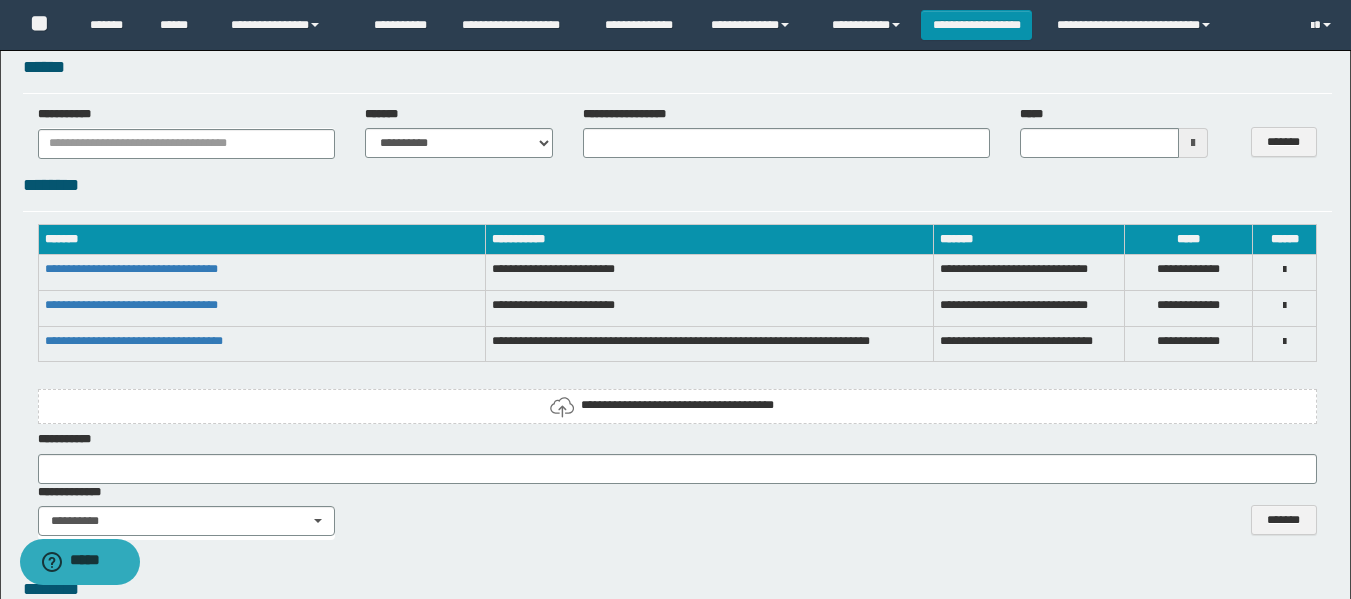 click on "**********" at bounding box center (677, 405) 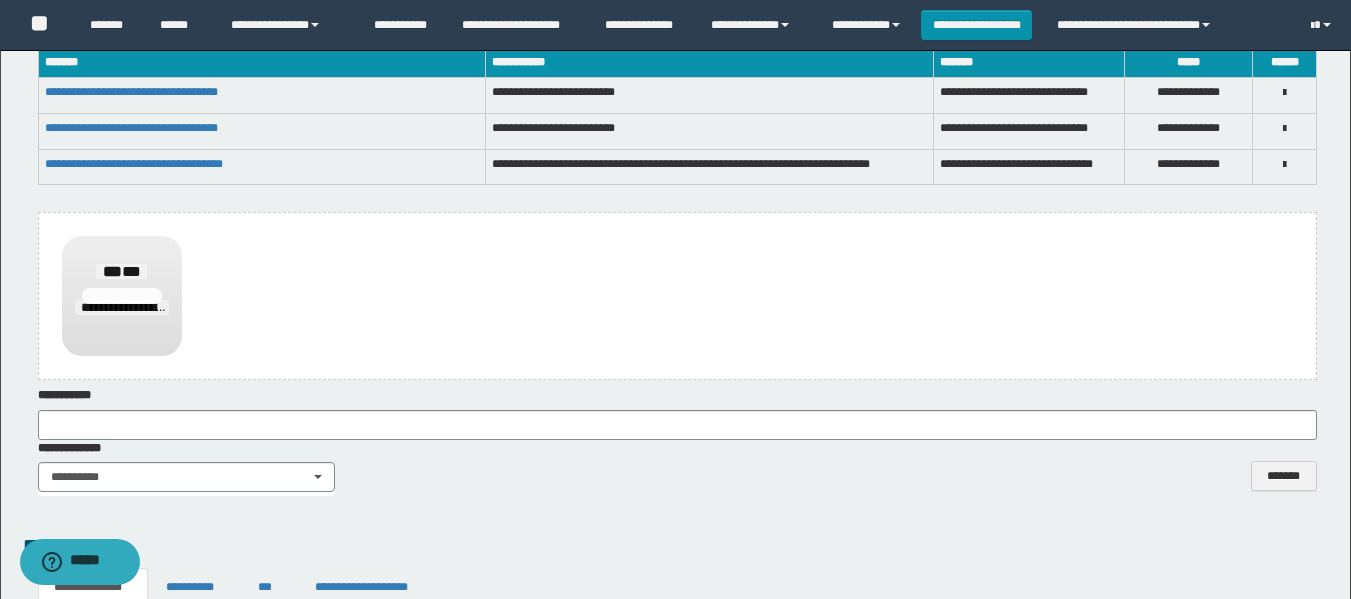 scroll, scrollTop: 2000, scrollLeft: 0, axis: vertical 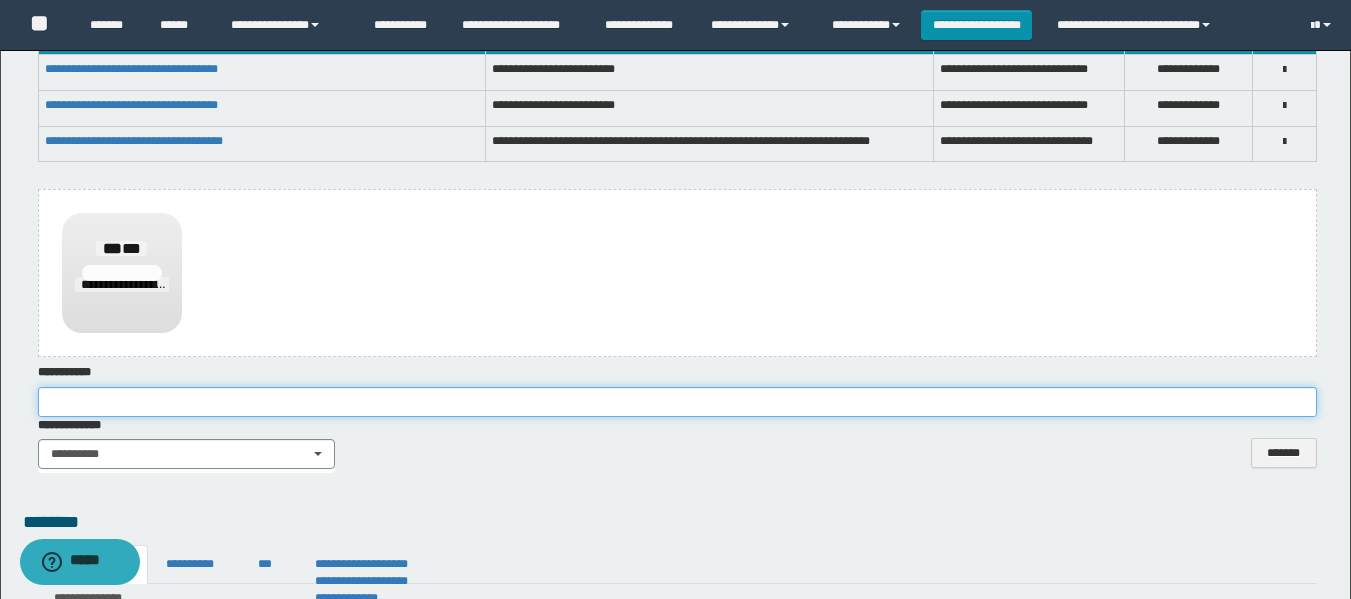 click at bounding box center (677, 402) 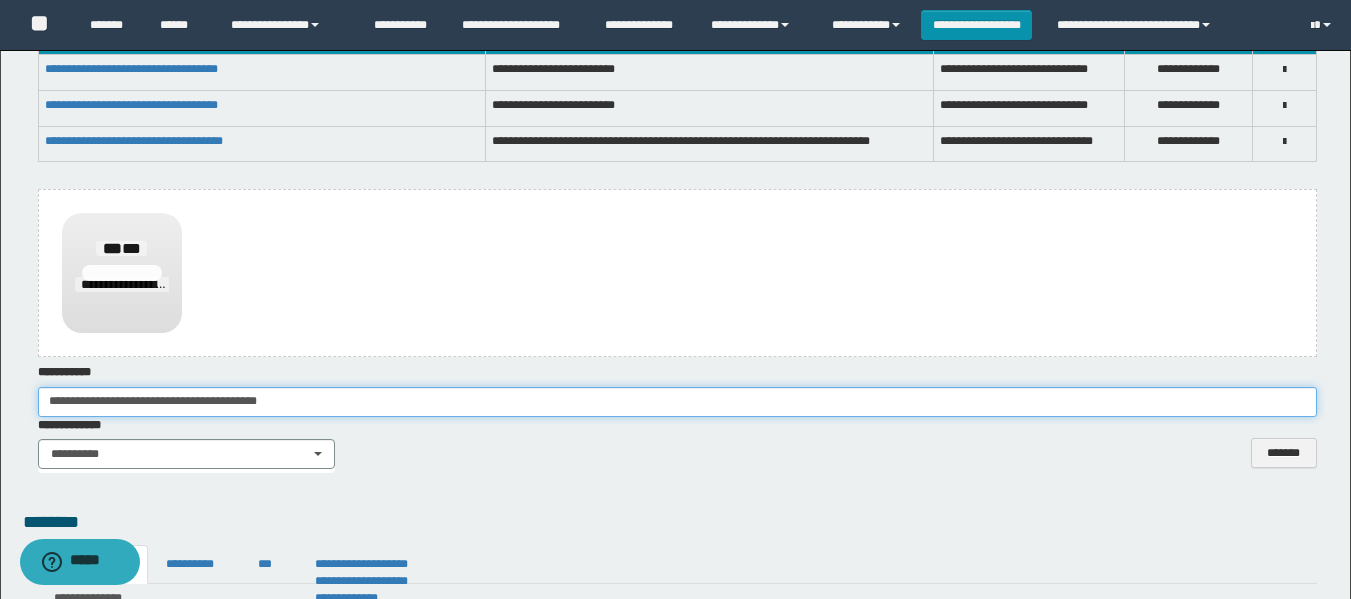 type on "**********" 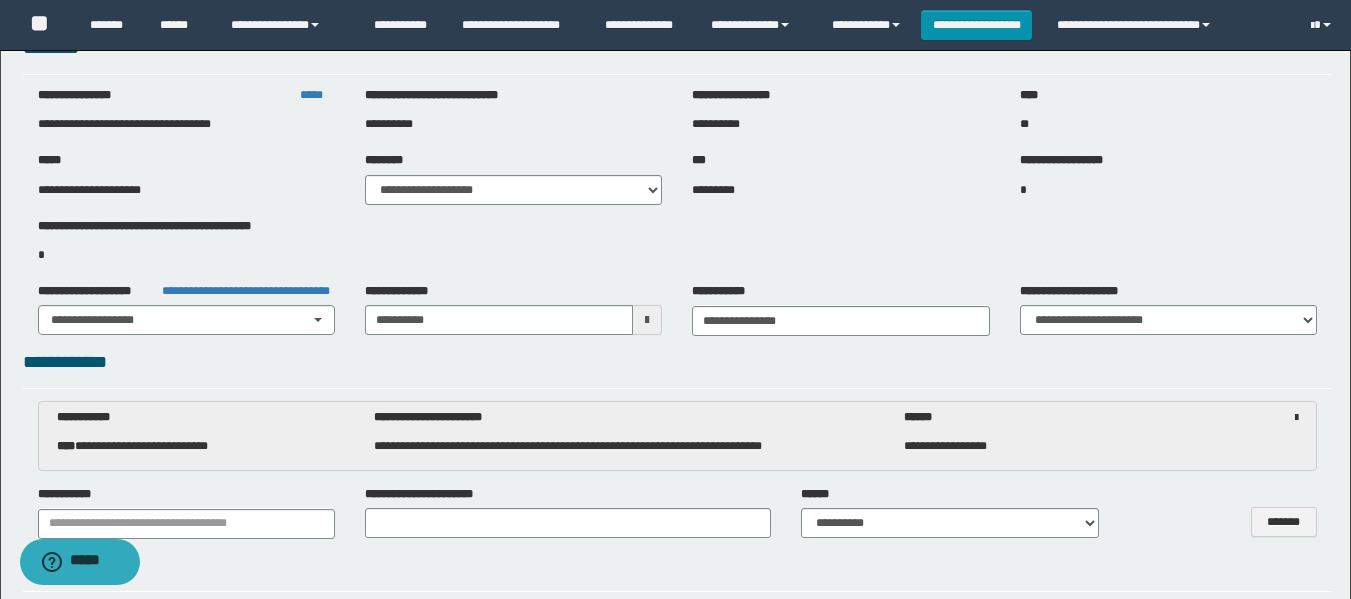 scroll, scrollTop: 0, scrollLeft: 0, axis: both 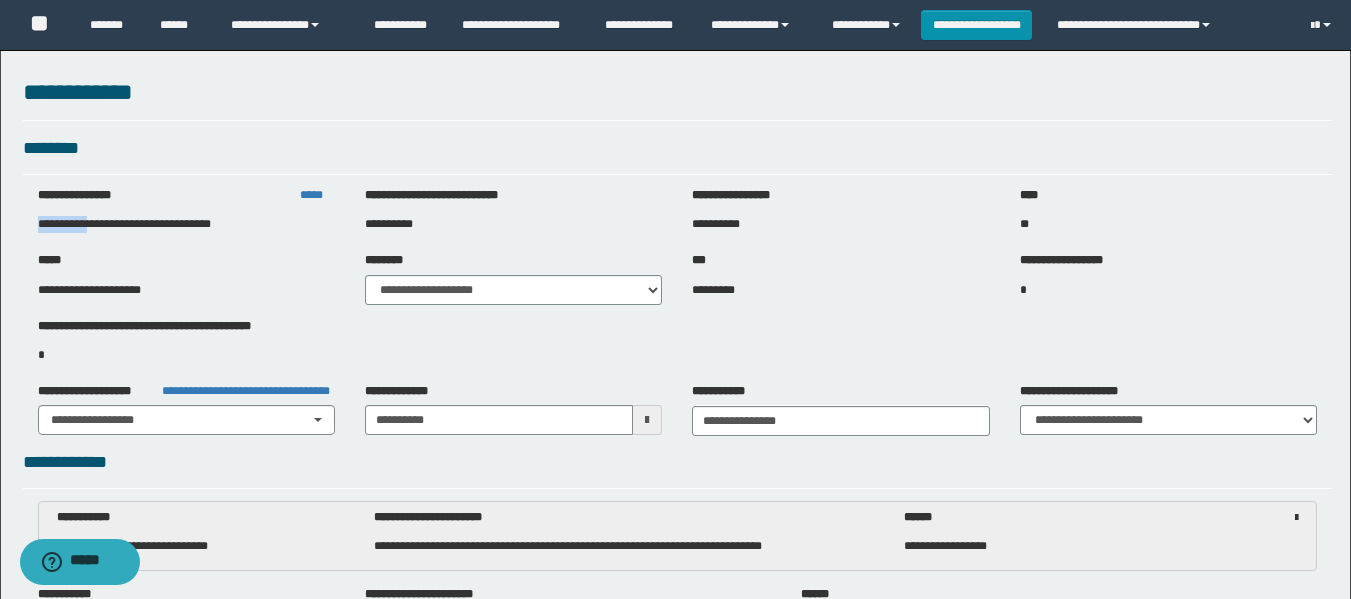 drag, startPoint x: 40, startPoint y: 225, endPoint x: 105, endPoint y: 228, distance: 65.06919 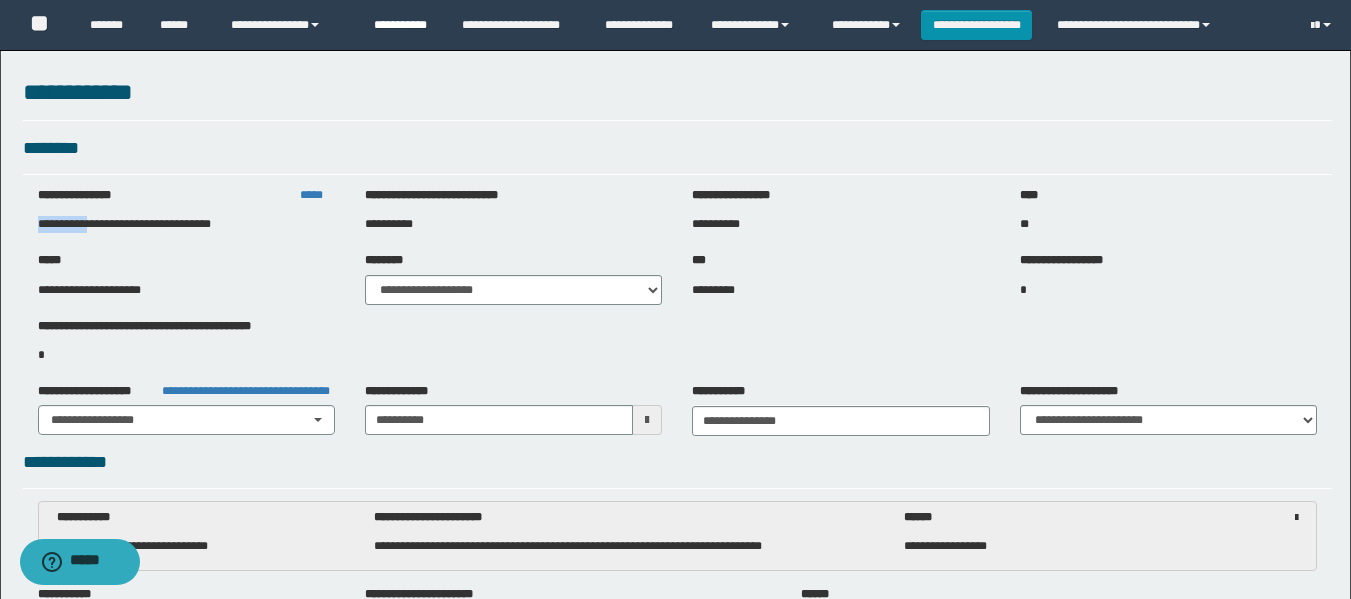 copy on "**********" 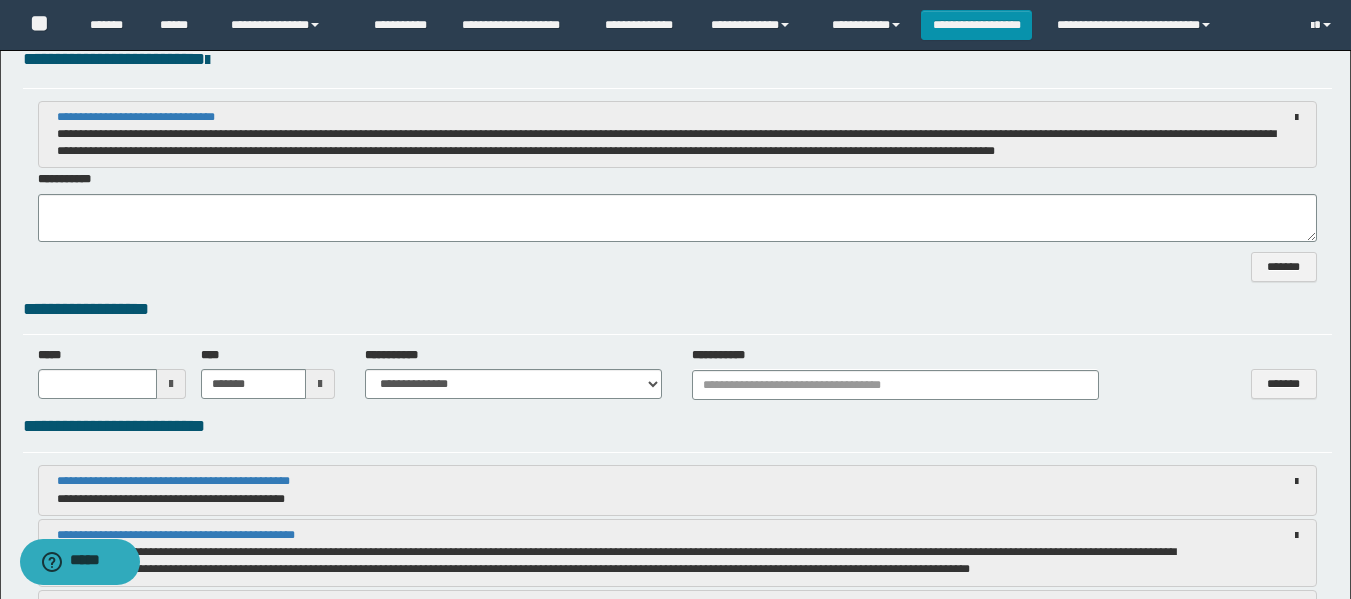 scroll, scrollTop: 1300, scrollLeft: 0, axis: vertical 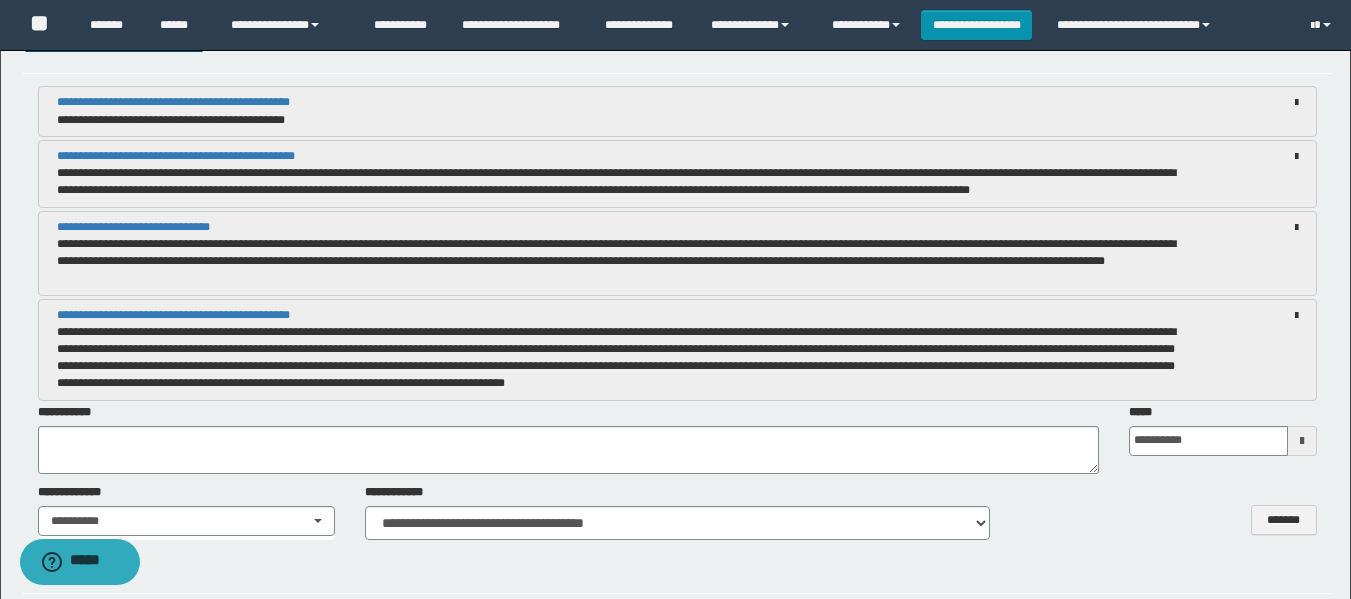 click on "**********" at bounding box center (568, 439) 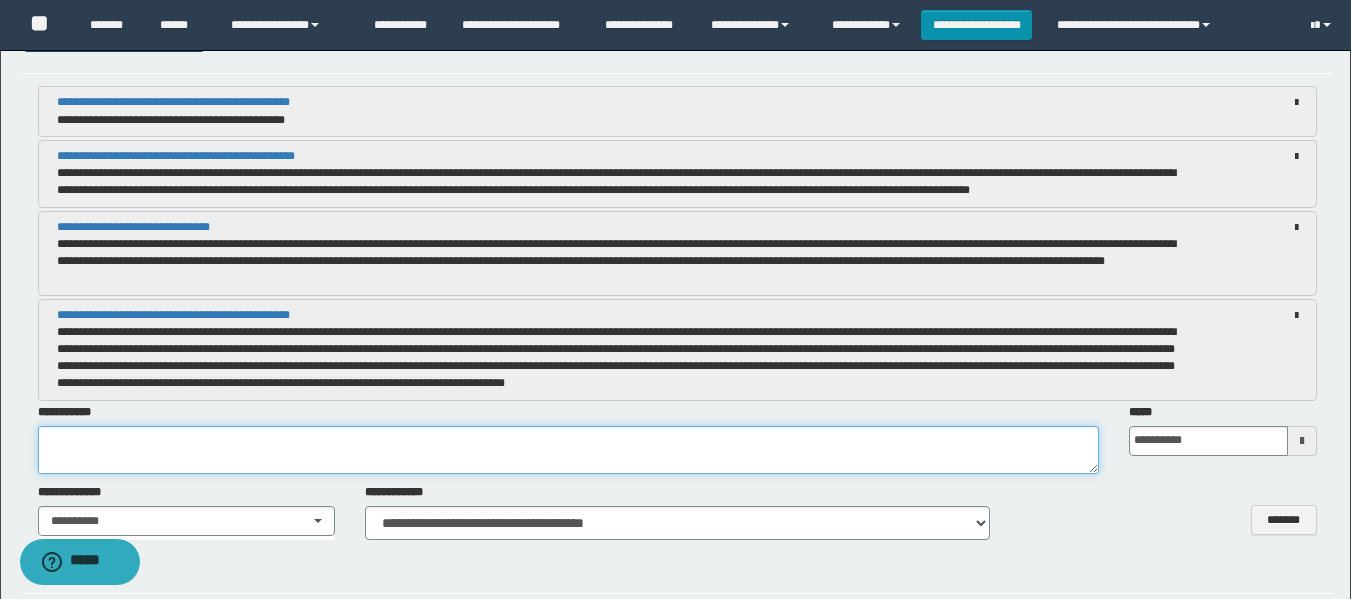 click at bounding box center [568, 450] 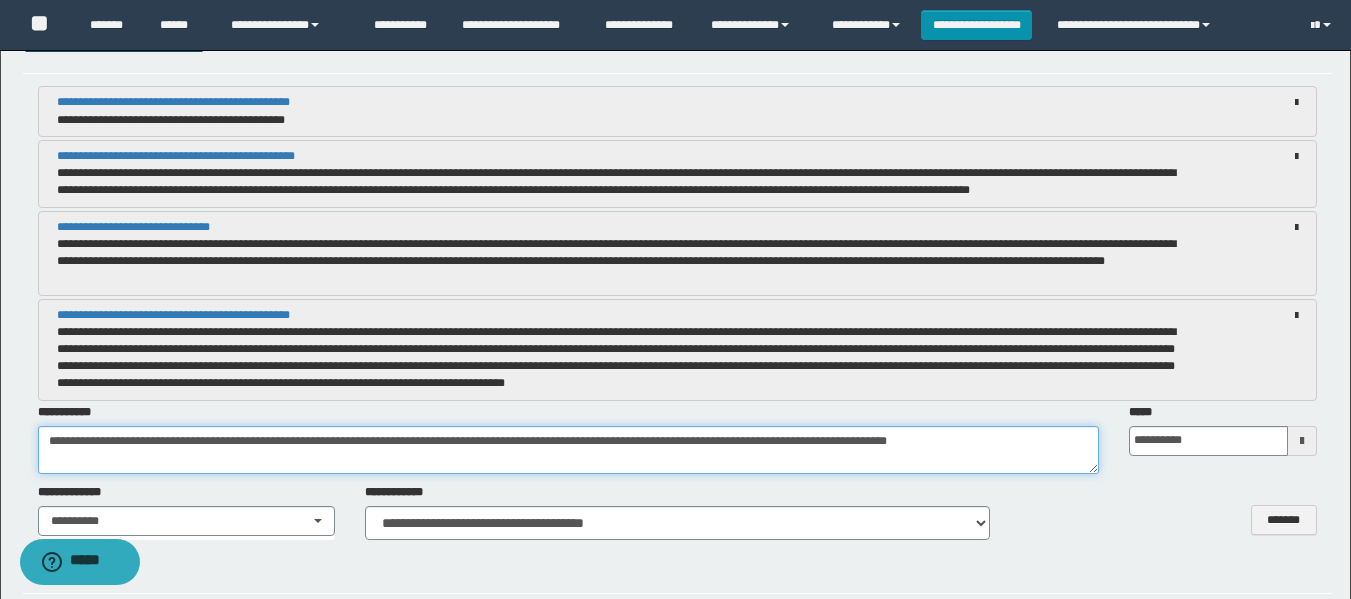 type on "**********" 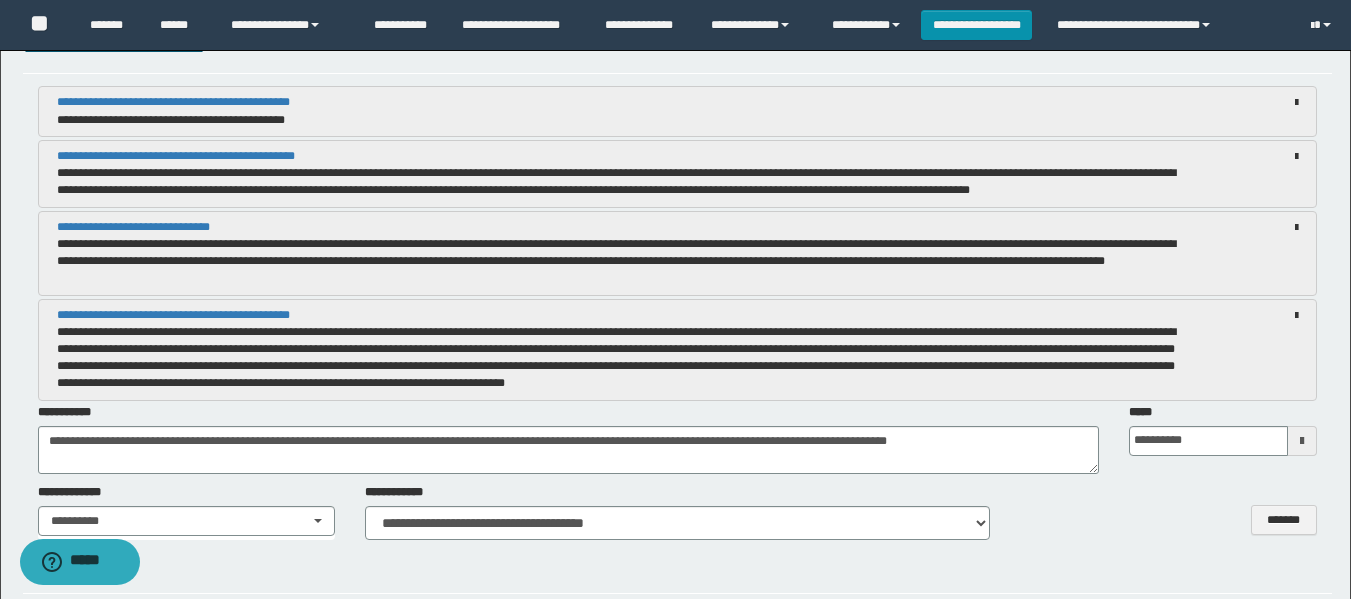 click on "*******" at bounding box center [1168, 510] 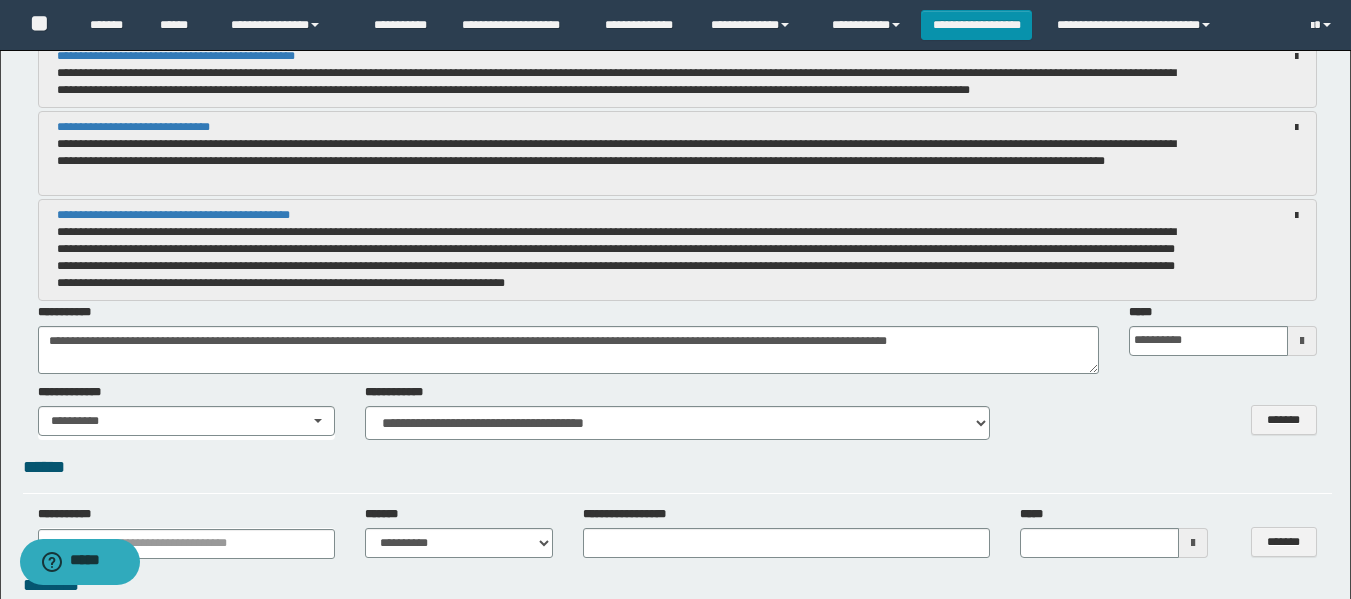 click at bounding box center (1302, 341) 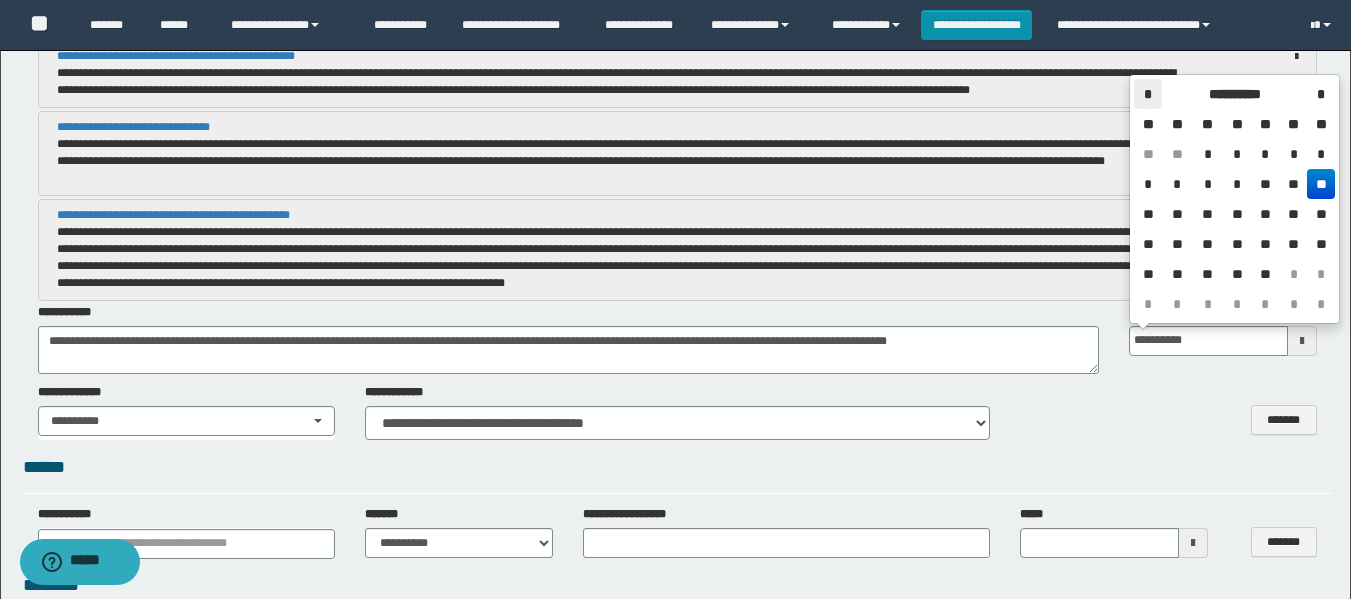 click on "*" at bounding box center (1148, 94) 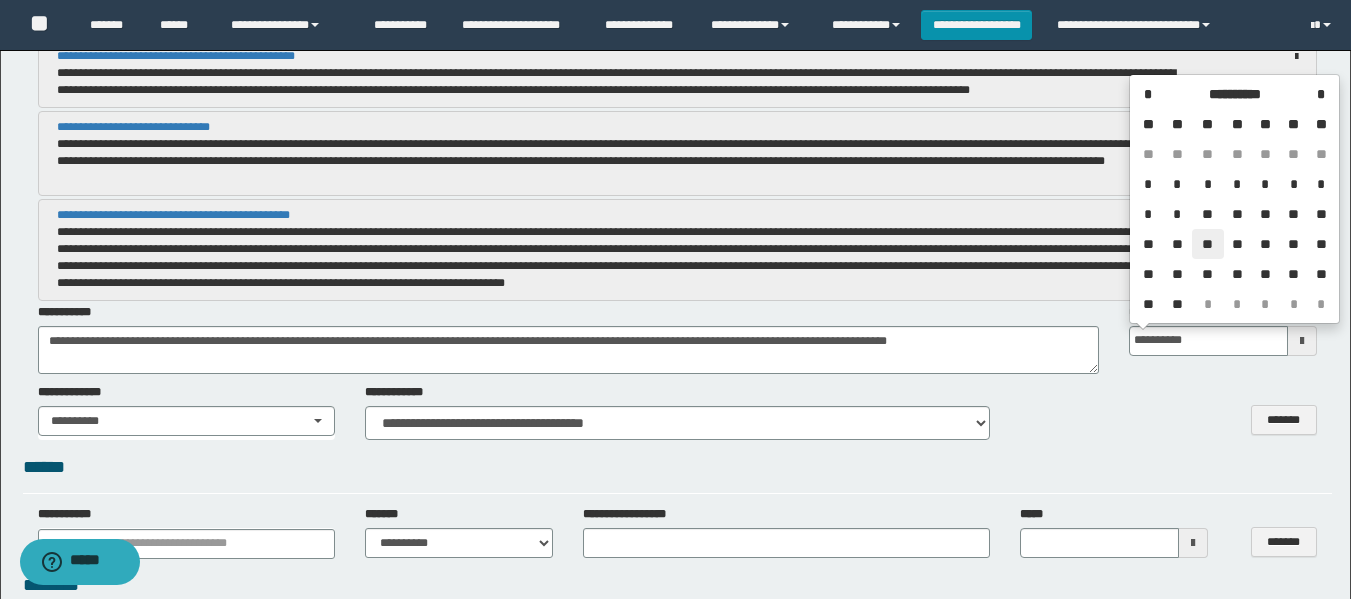click on "**" at bounding box center (1208, 244) 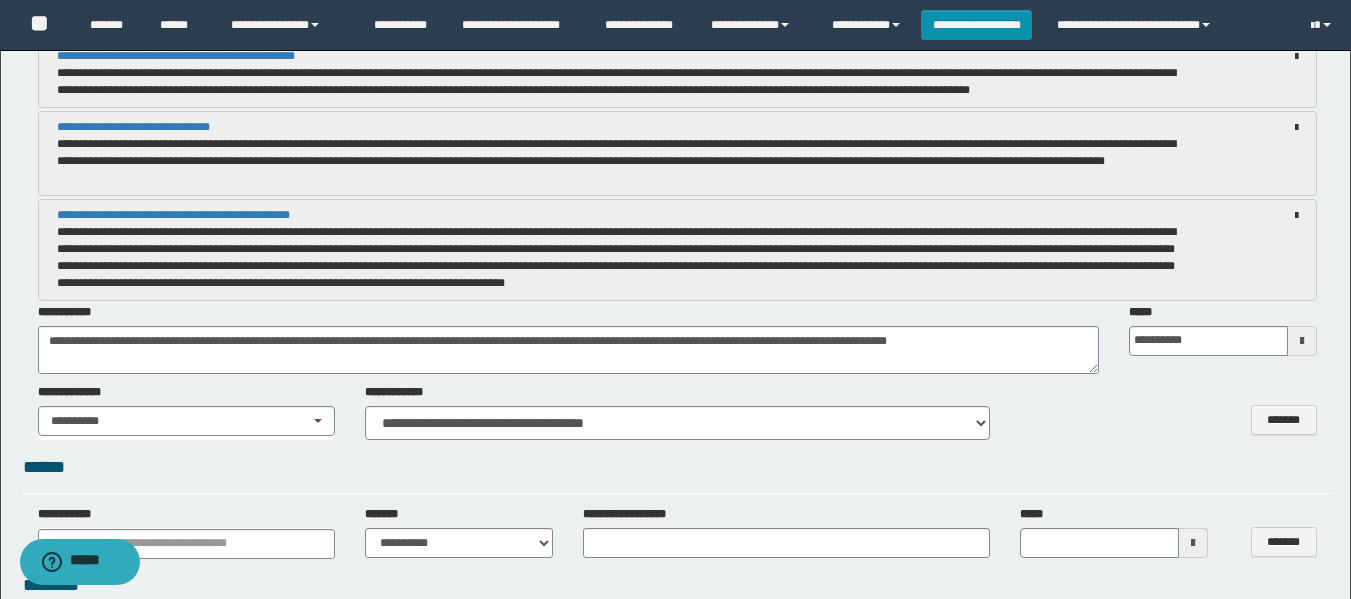 click on "**********" at bounding box center (677, 3) 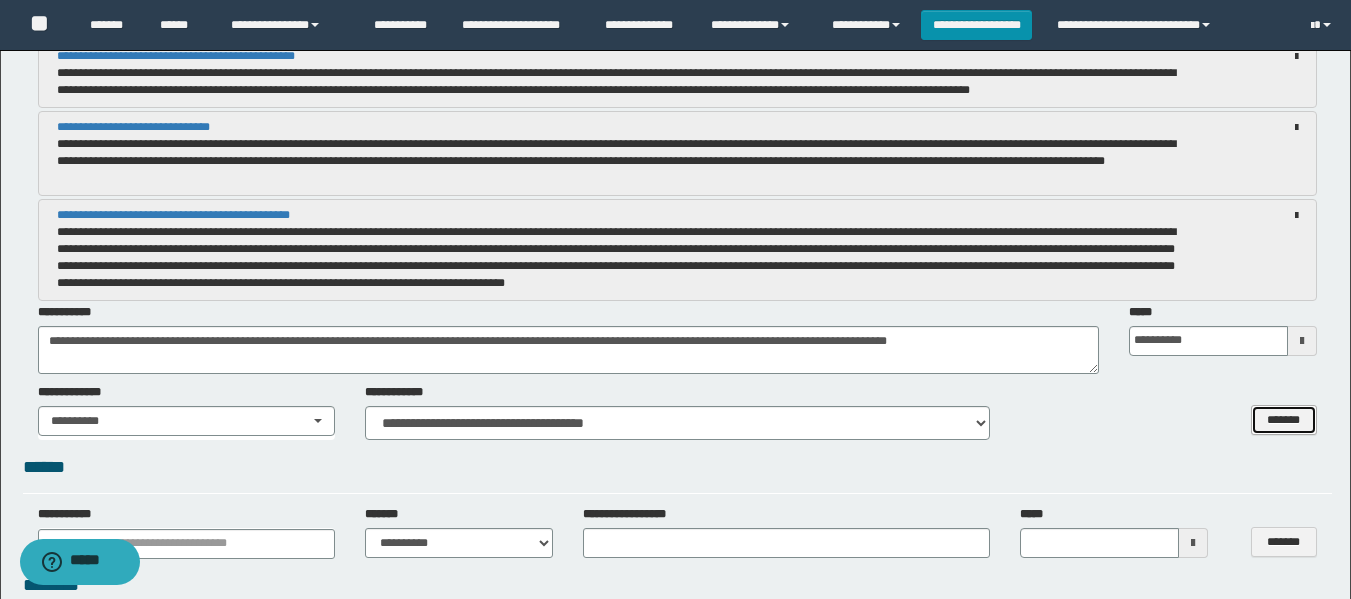 click on "*******" at bounding box center (1284, 420) 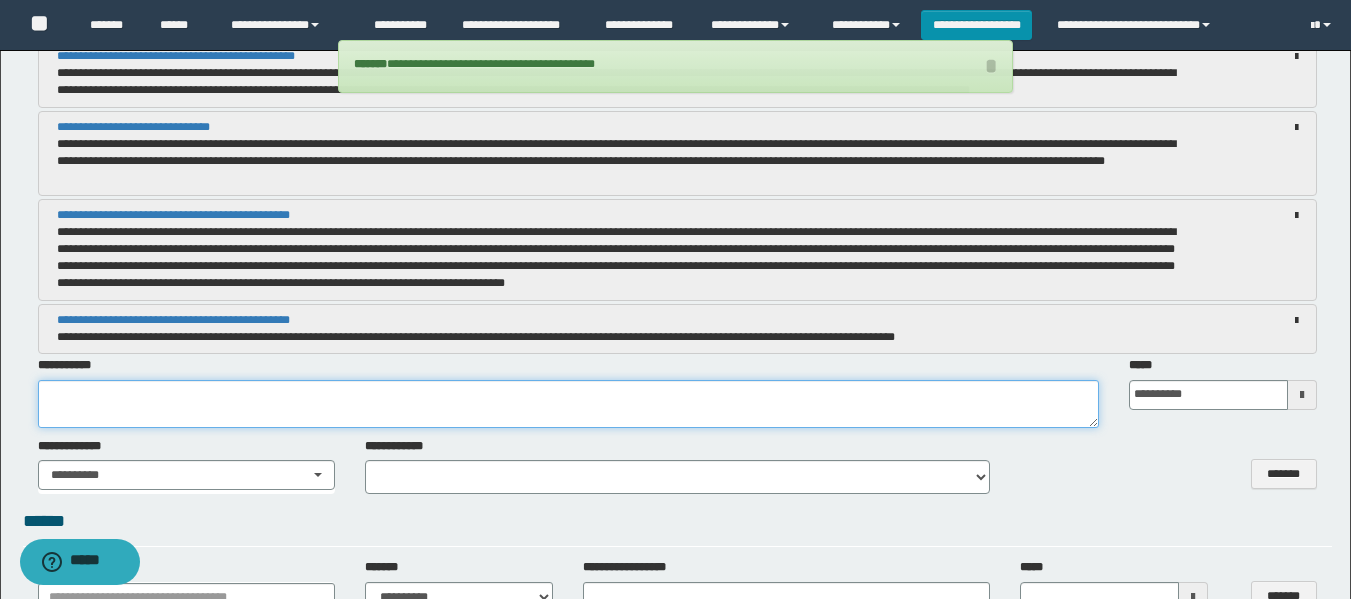 click at bounding box center (568, 404) 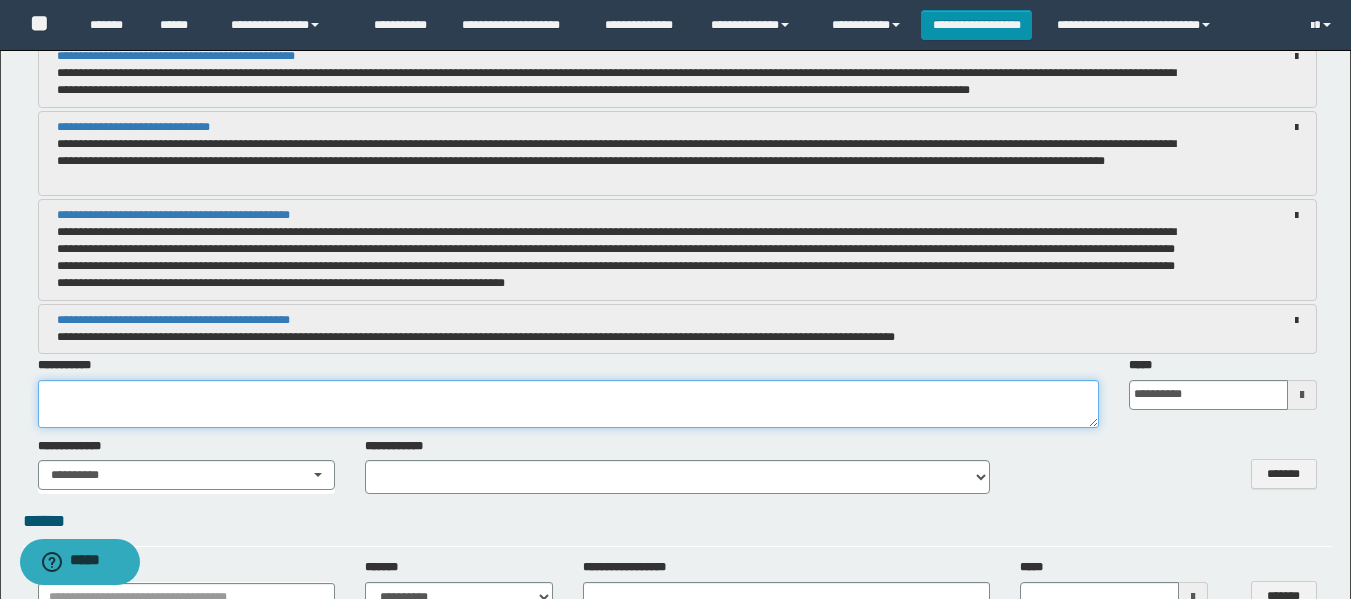 click at bounding box center [568, 404] 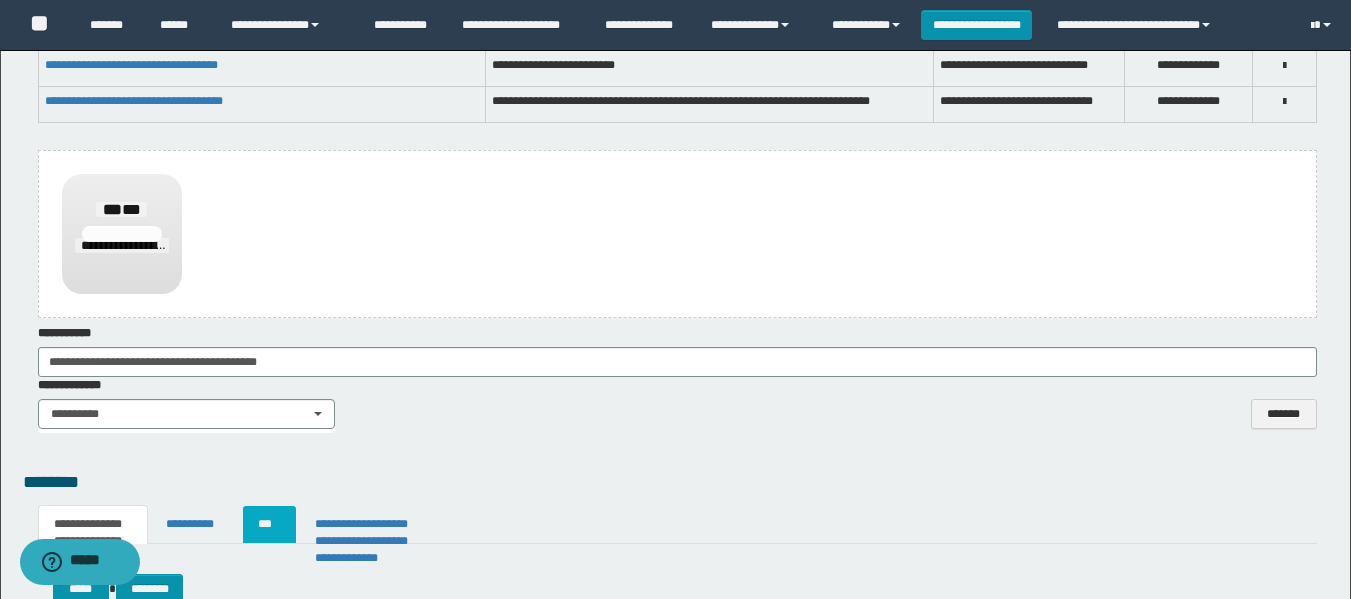 scroll, scrollTop: 2100, scrollLeft: 0, axis: vertical 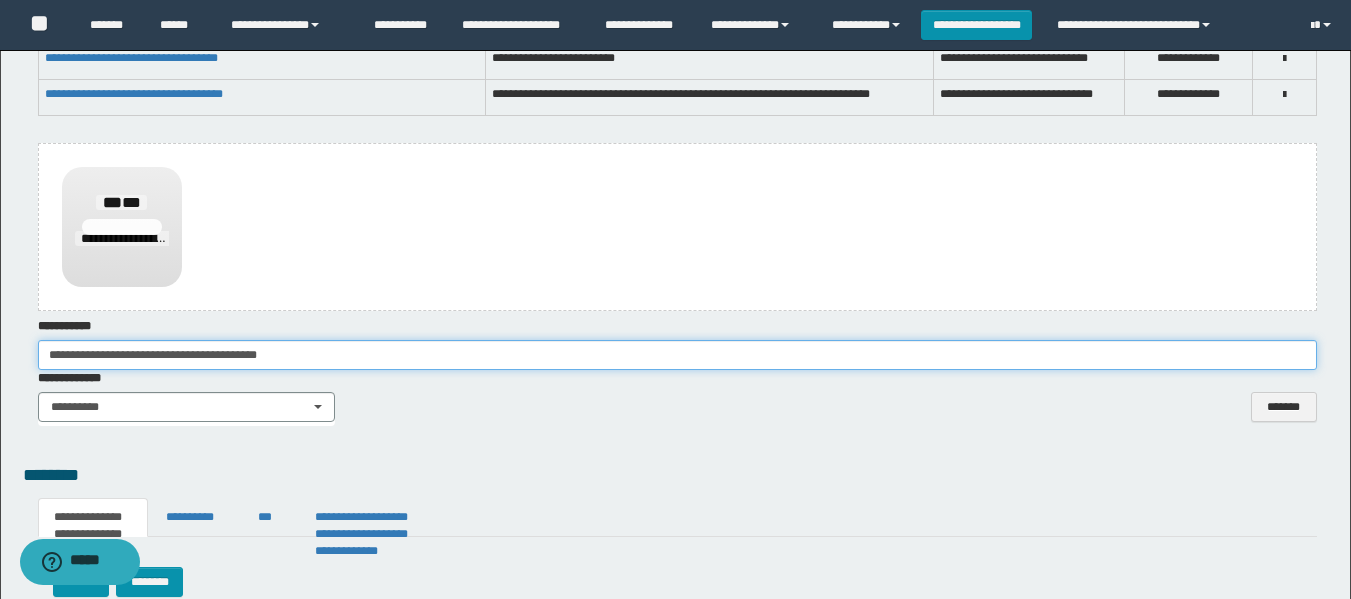 drag, startPoint x: 234, startPoint y: 356, endPoint x: 364, endPoint y: 345, distance: 130.46455 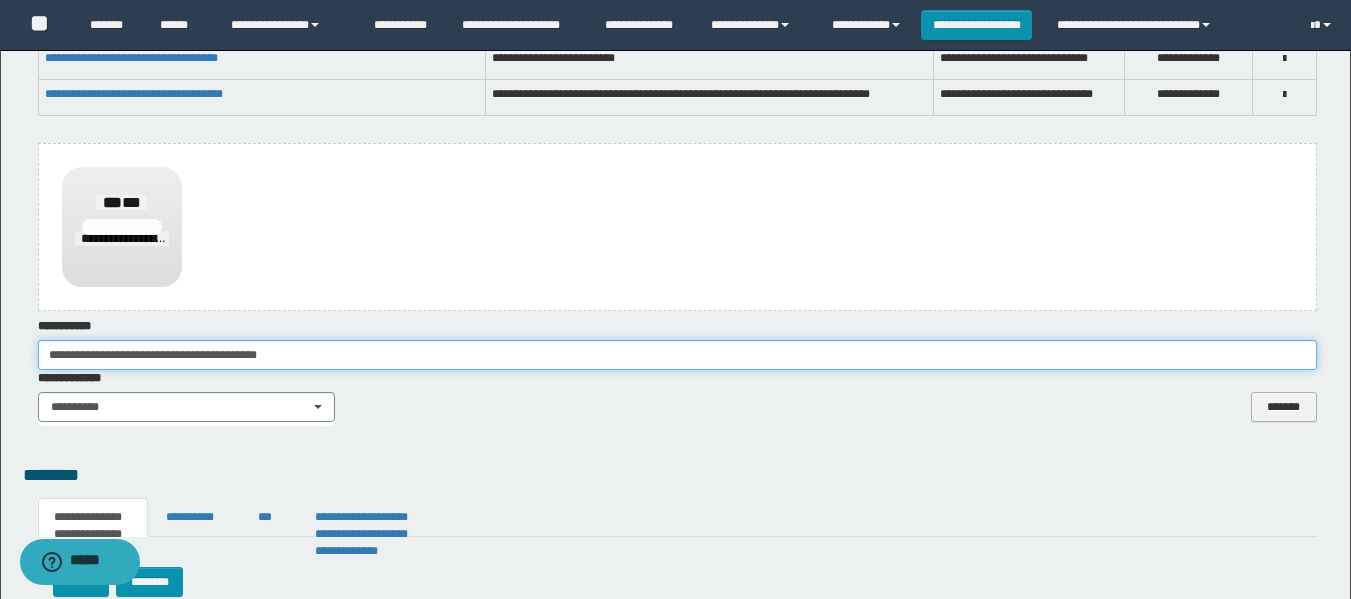 type on "**********" 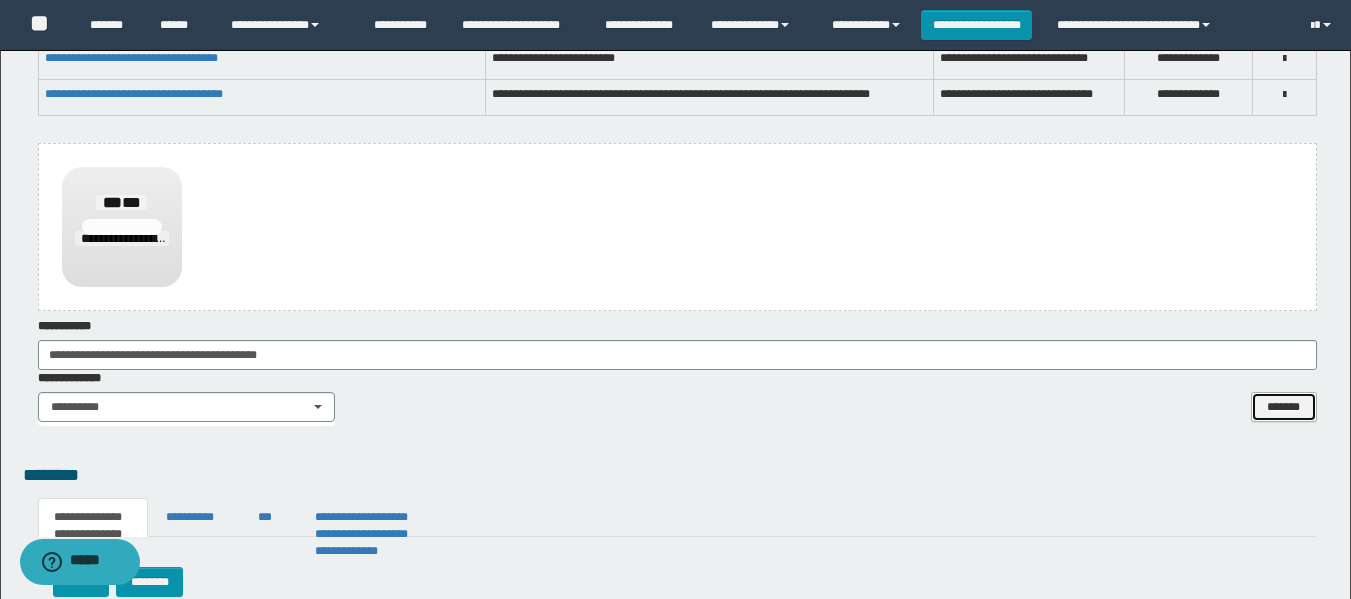 click on "*******" at bounding box center (1284, 407) 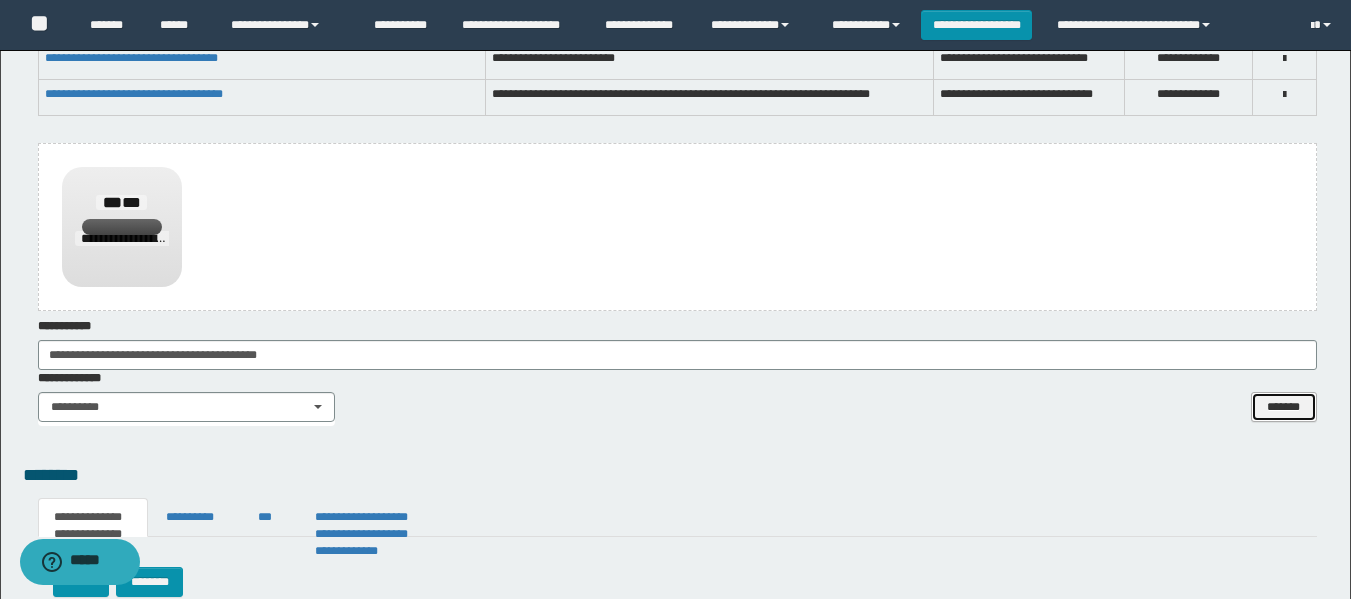type 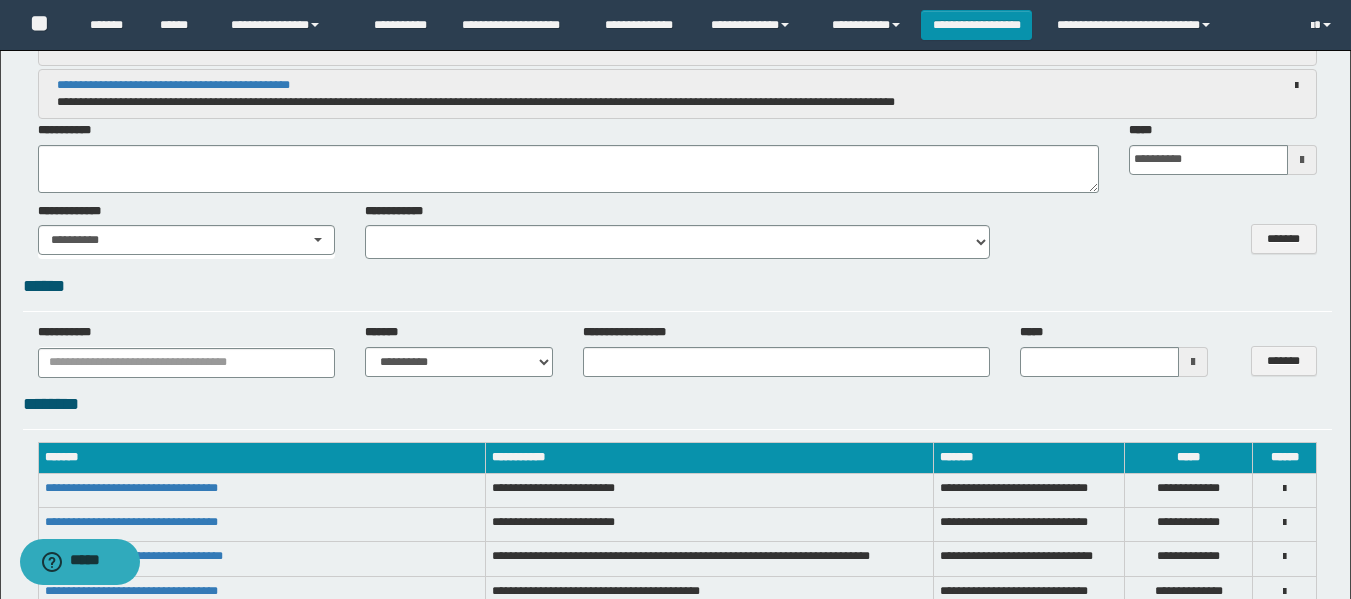 scroll, scrollTop: 1600, scrollLeft: 0, axis: vertical 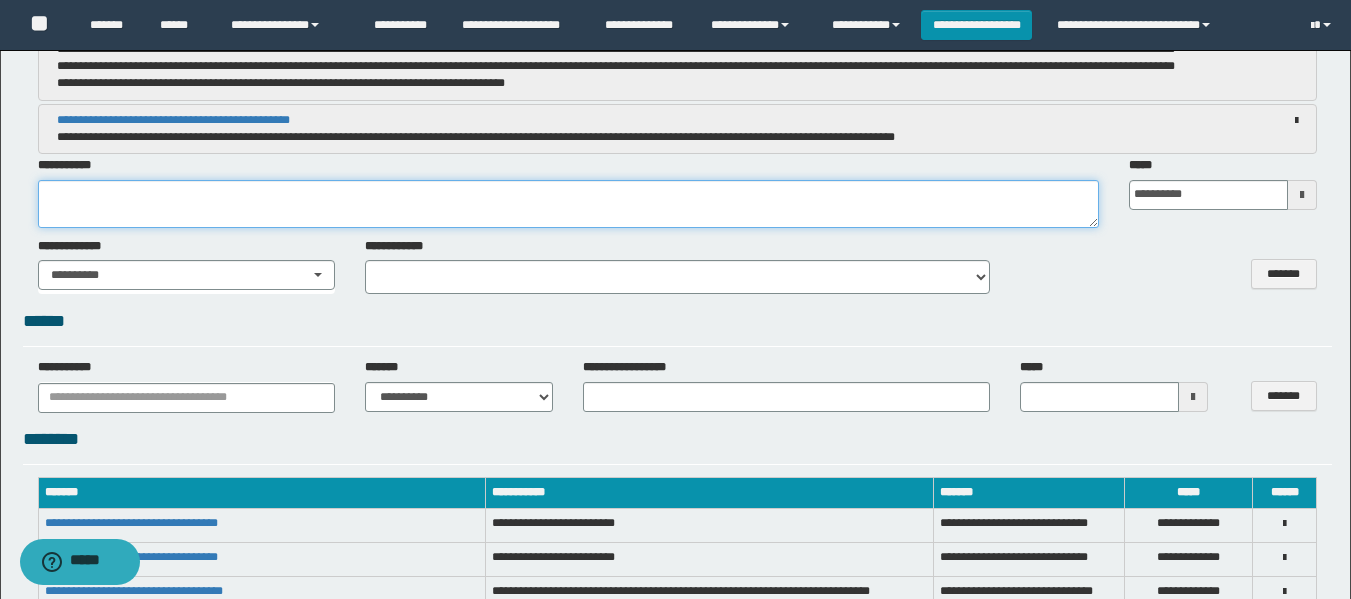 click at bounding box center [568, 204] 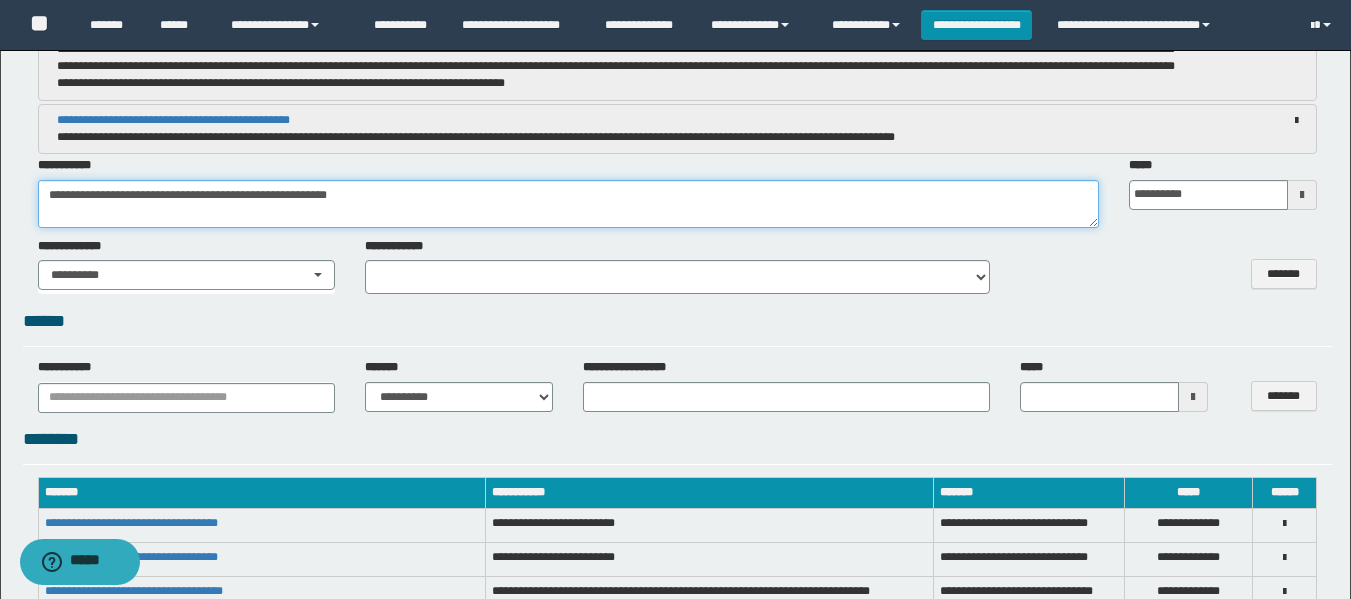 click on "**********" at bounding box center [568, 204] 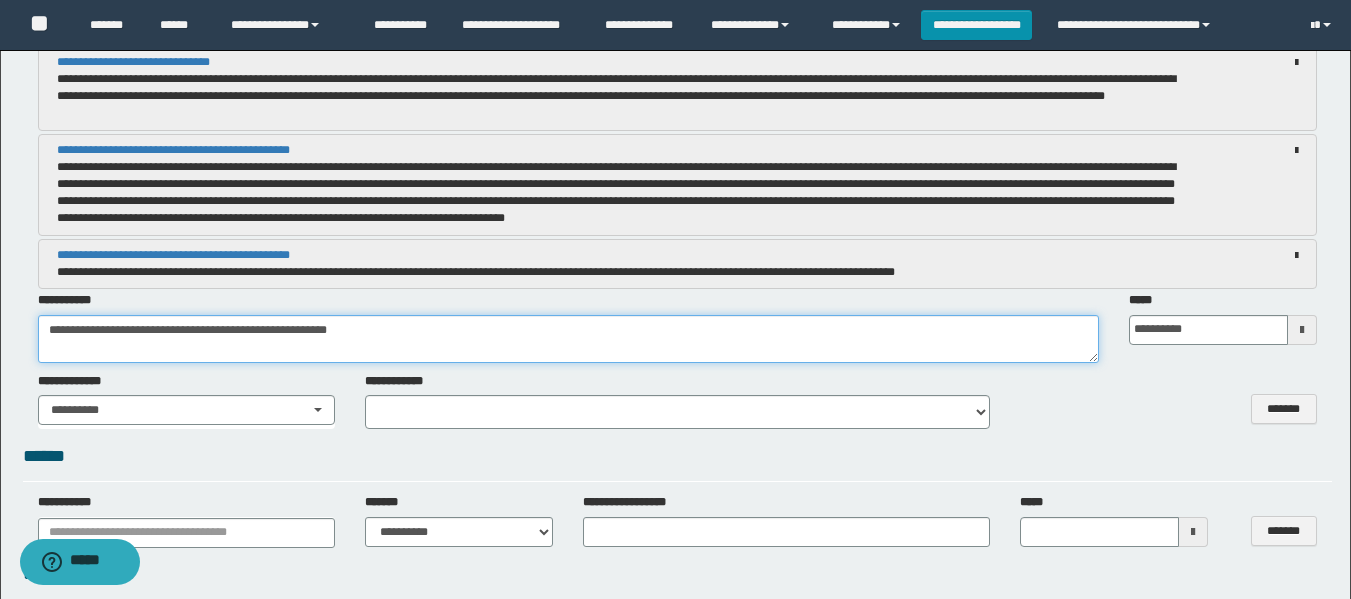 scroll, scrollTop: 1500, scrollLeft: 0, axis: vertical 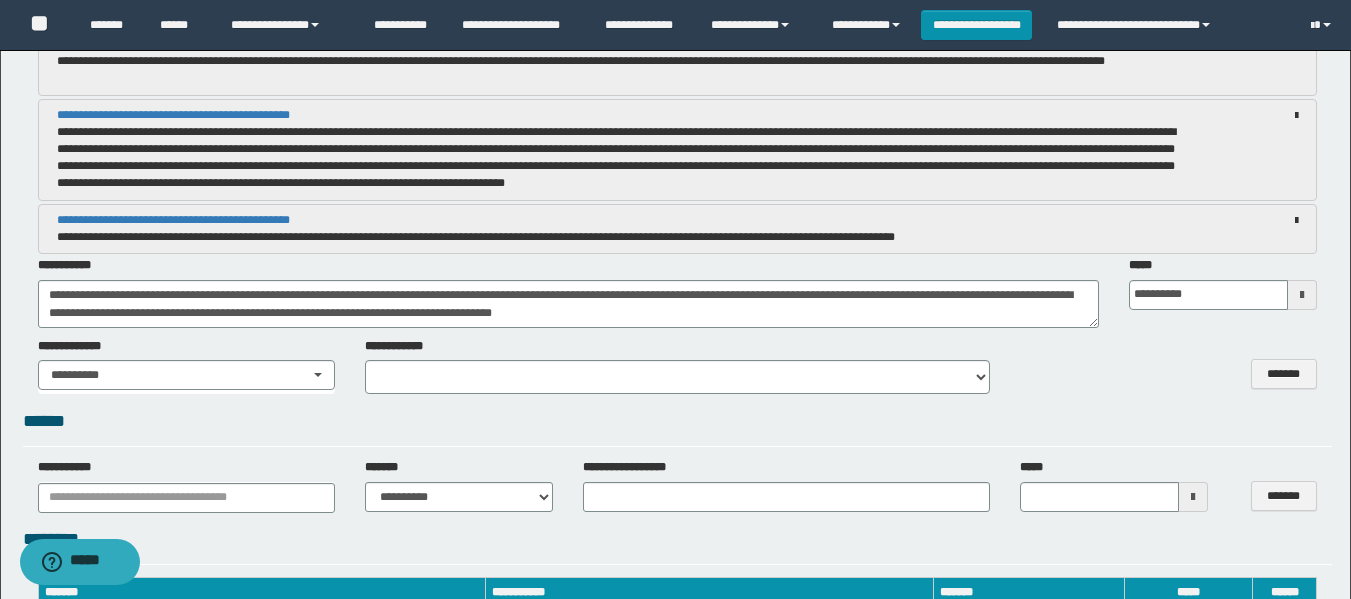drag, startPoint x: 374, startPoint y: 310, endPoint x: 510, endPoint y: 357, distance: 143.89232 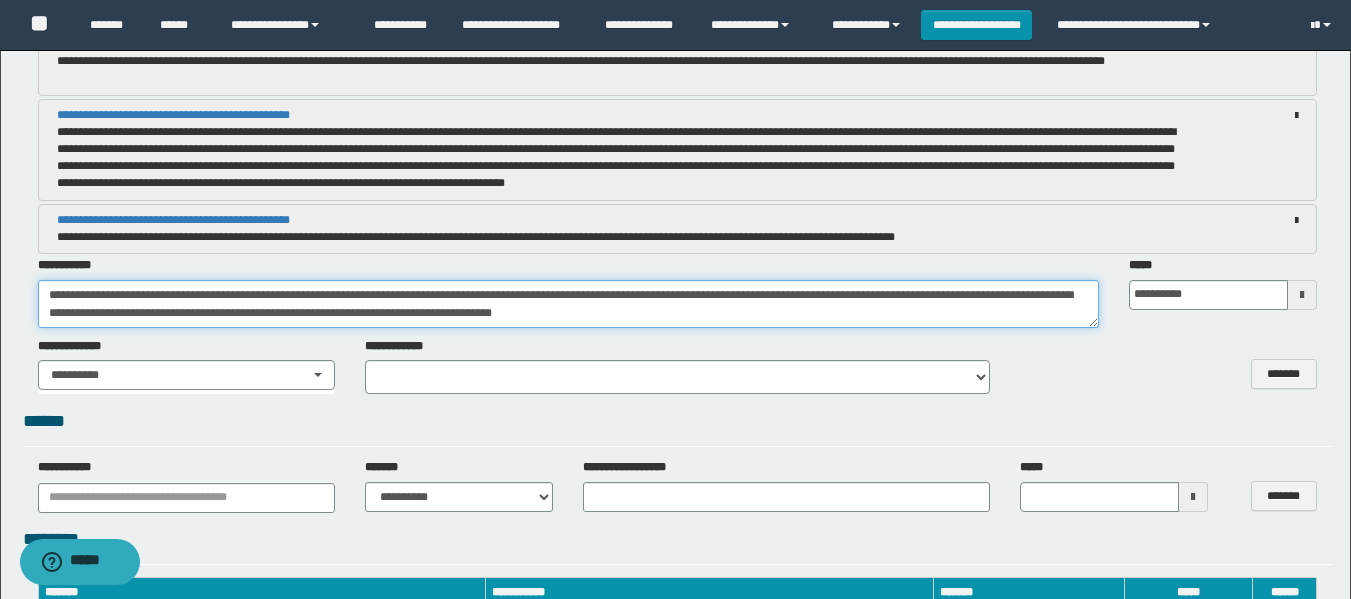 click on "**********" at bounding box center (568, 304) 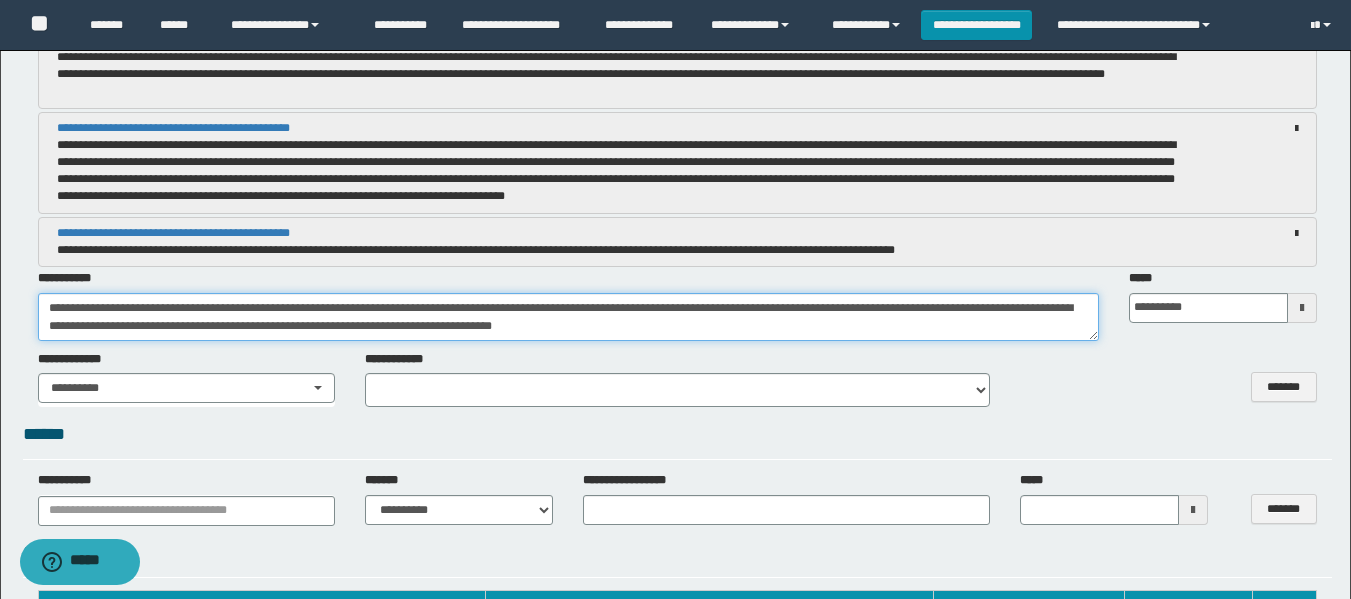 scroll, scrollTop: 1500, scrollLeft: 0, axis: vertical 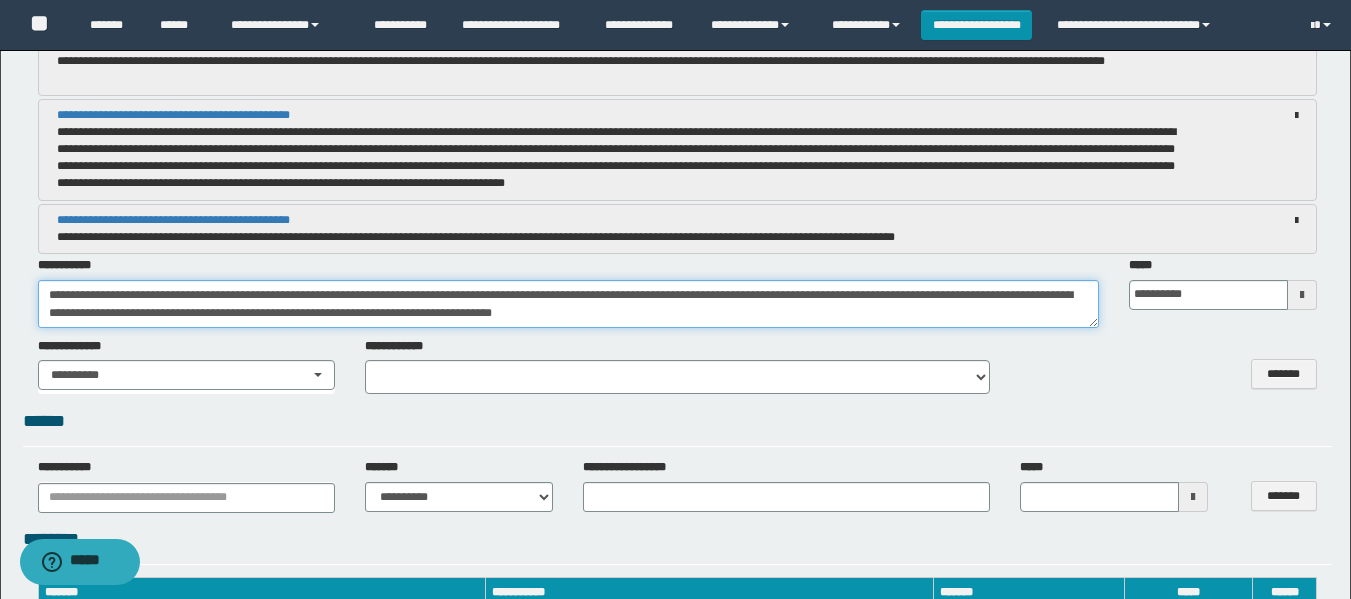 click on "**********" at bounding box center (568, 304) 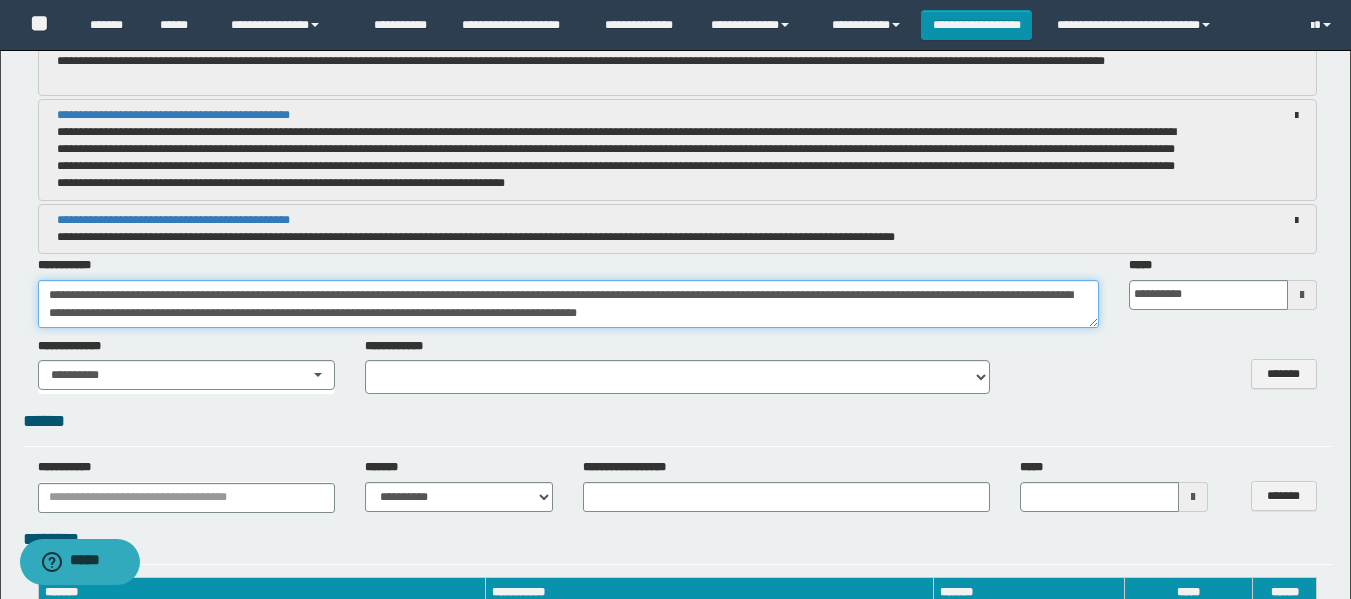 click on "**********" at bounding box center [568, 304] 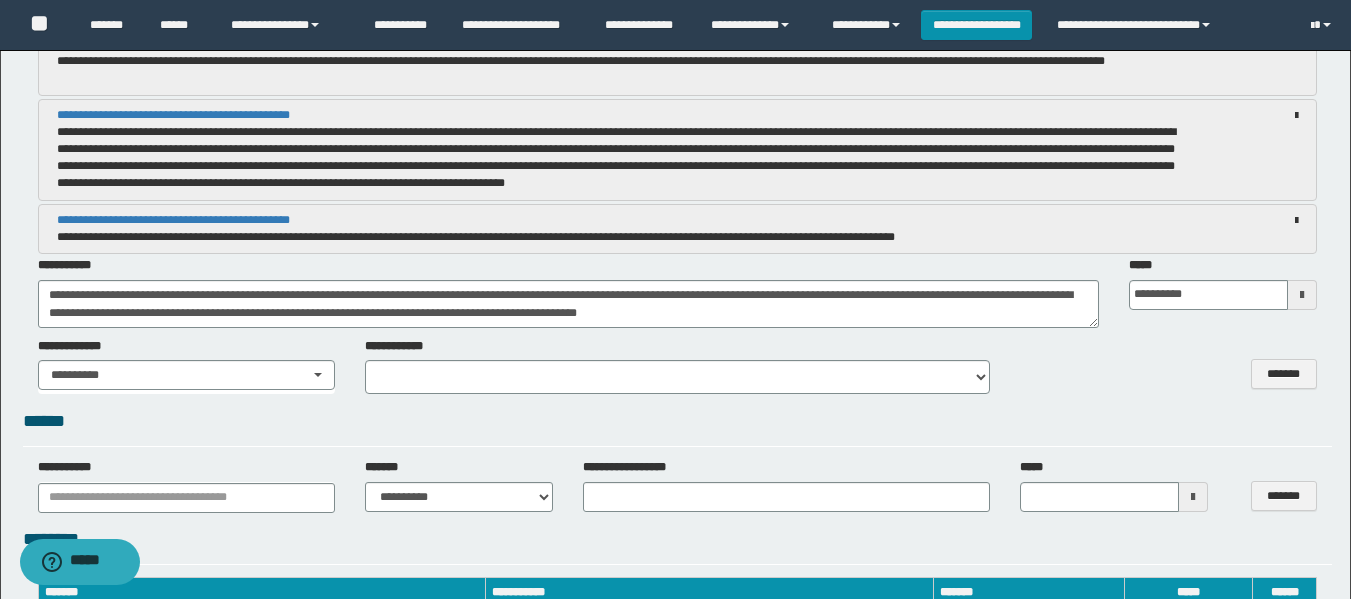 click on "**********" at bounding box center (677, 366) 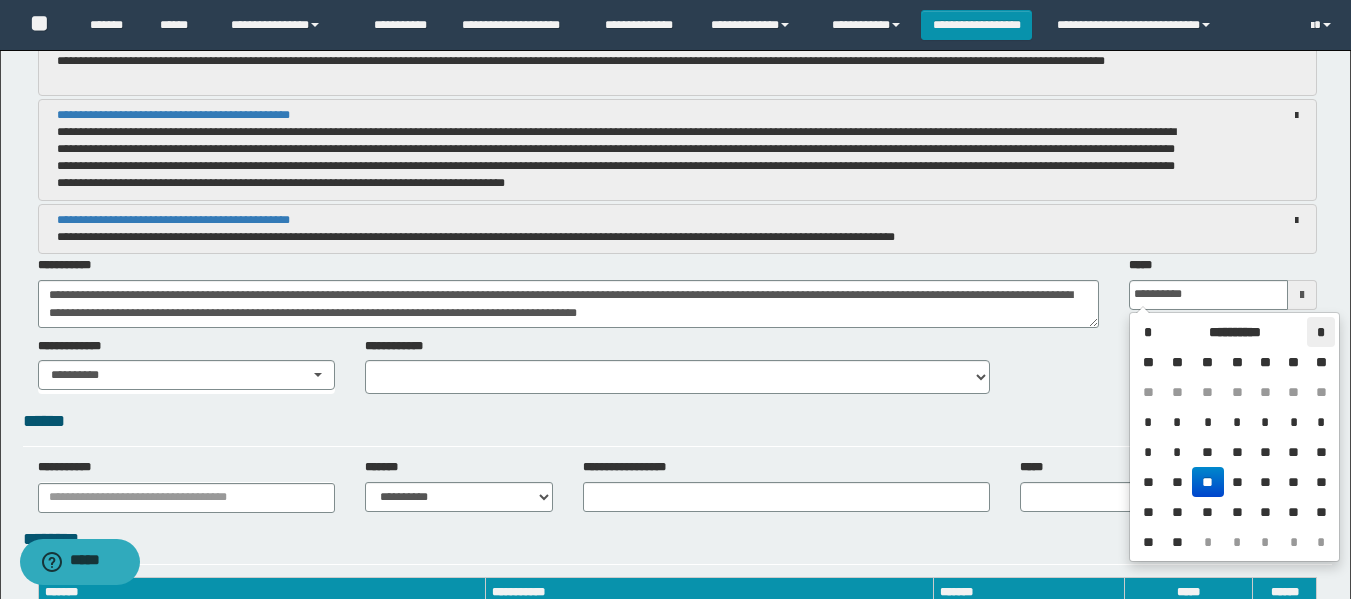 click on "*" at bounding box center (1320, 332) 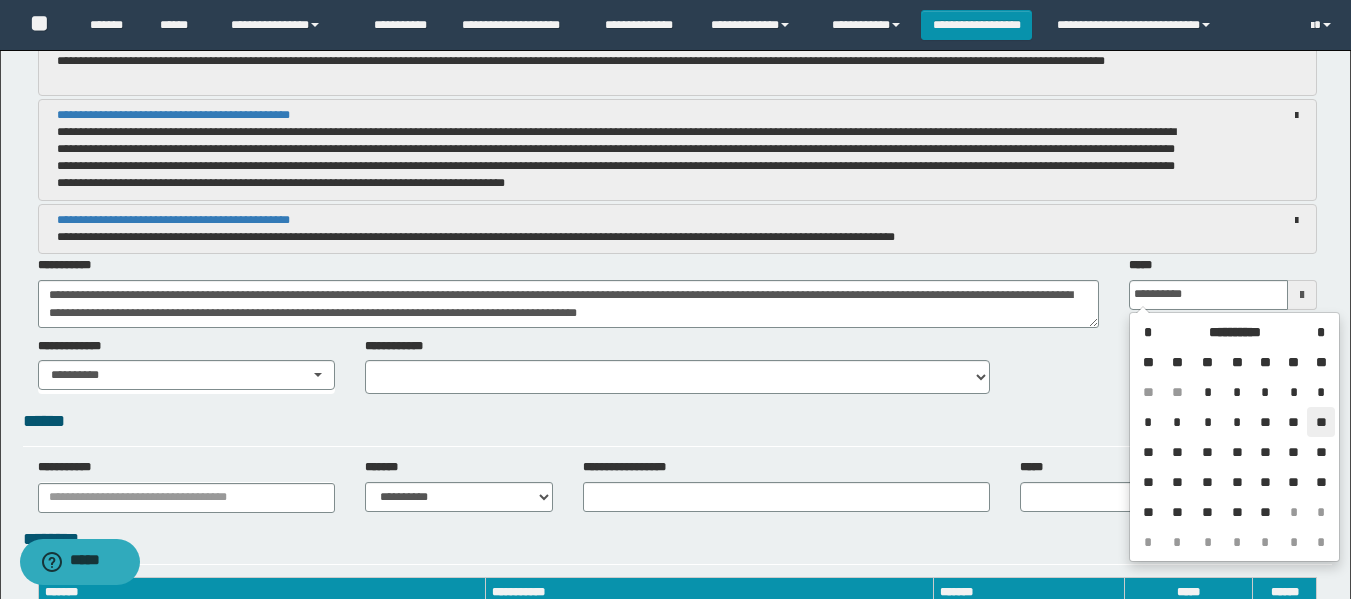 click on "**" at bounding box center (1320, 422) 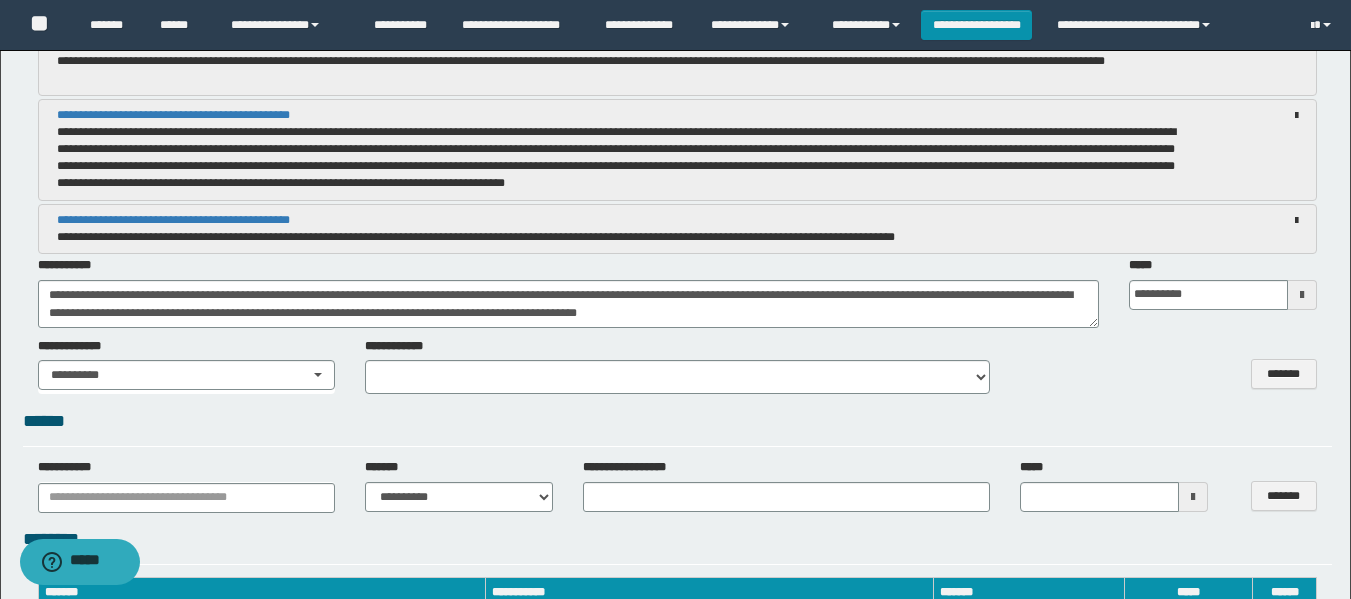 type on "**********" 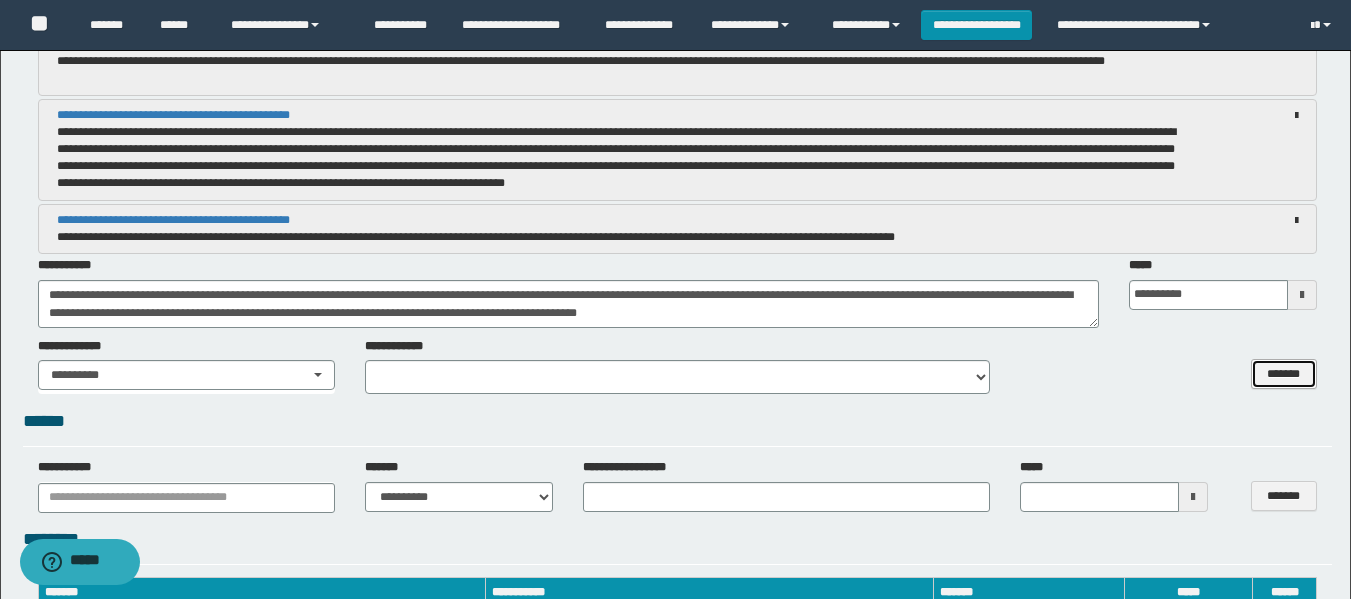click on "*******" at bounding box center (1284, 374) 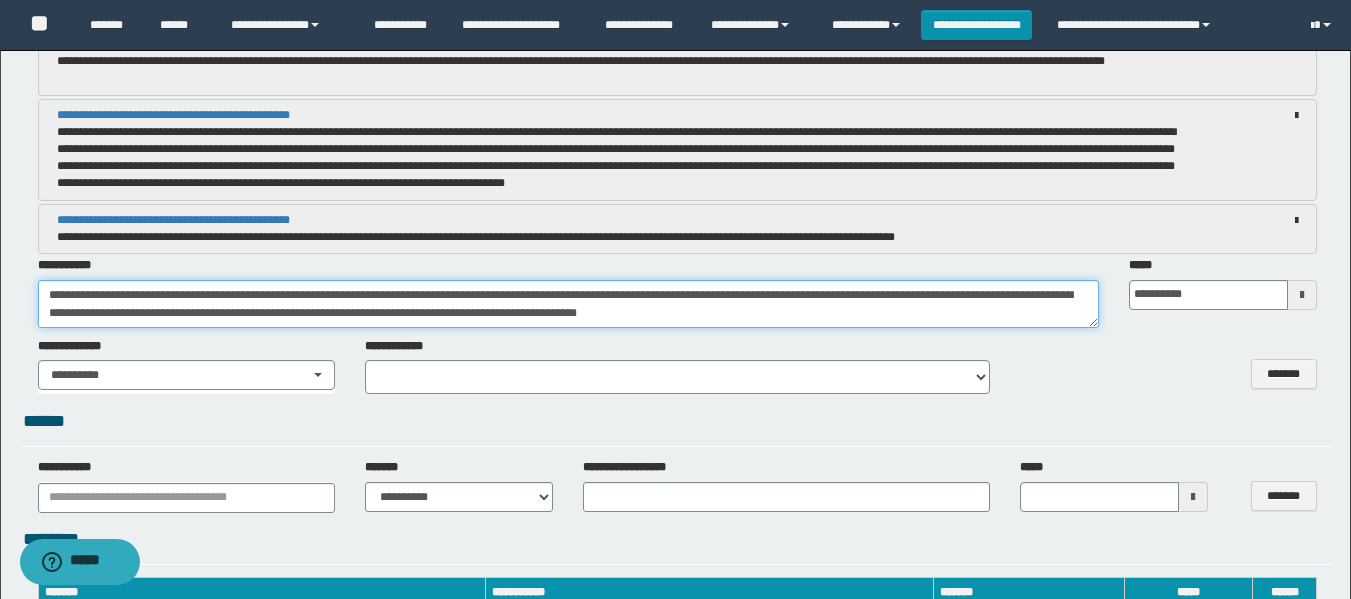 drag, startPoint x: 693, startPoint y: 313, endPoint x: 33, endPoint y: 293, distance: 660.303 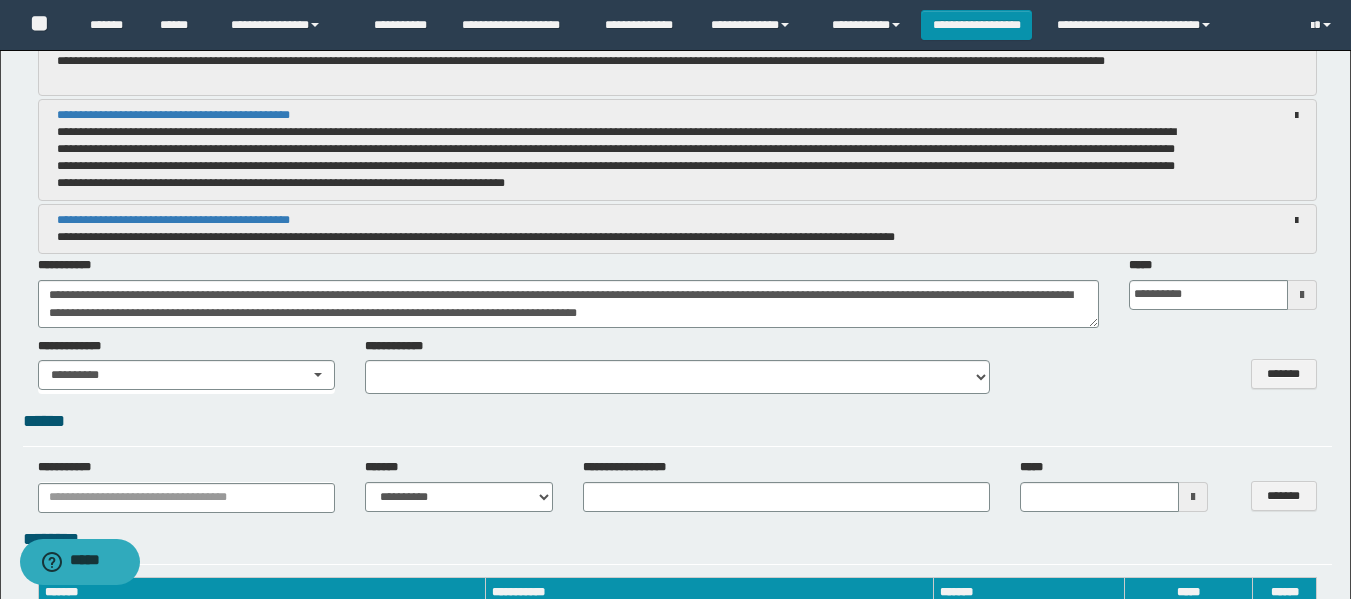 click on "*******" at bounding box center (1168, 364) 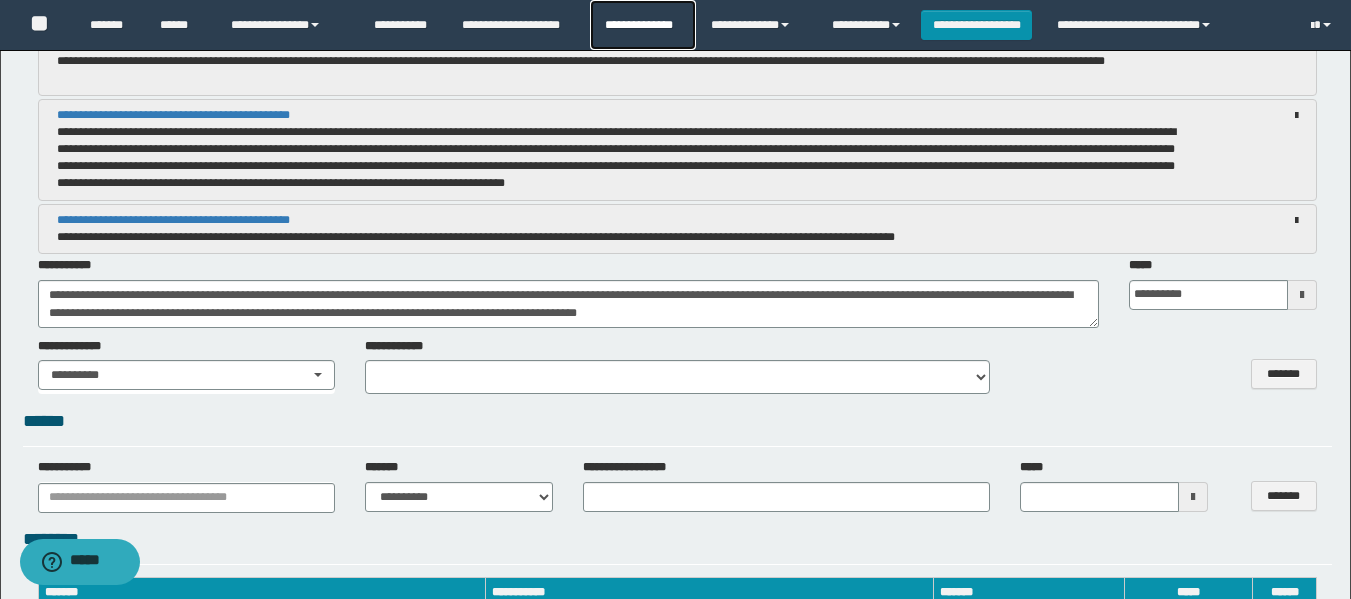 click on "**********" at bounding box center [642, 25] 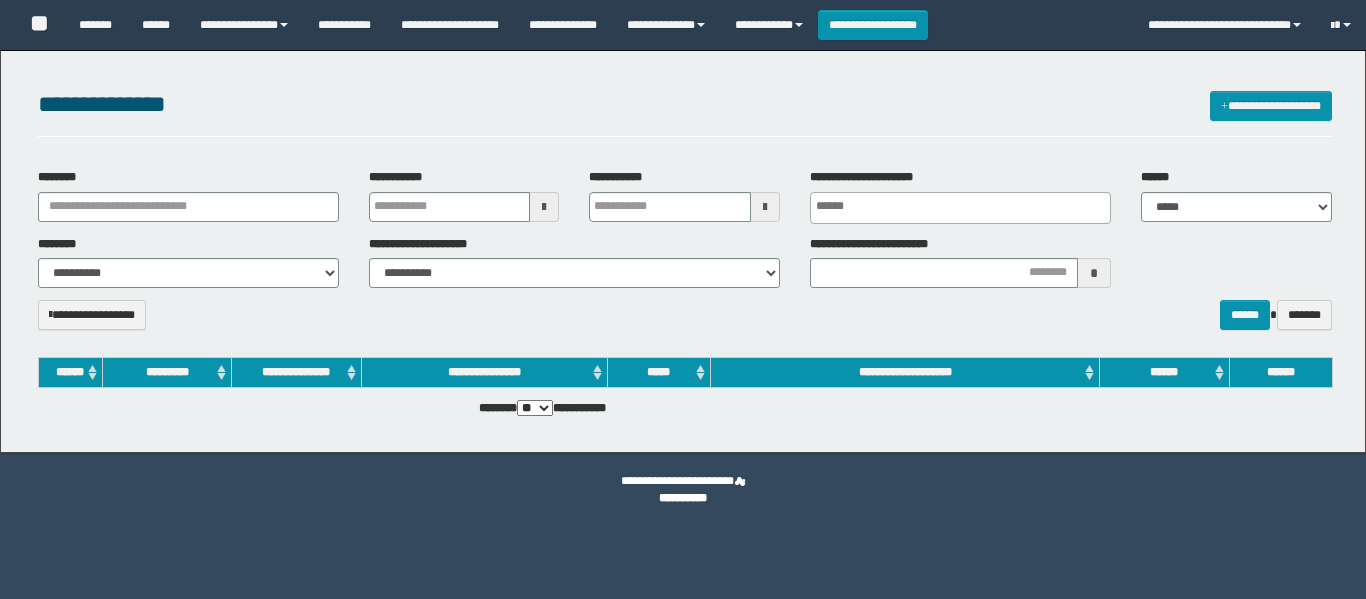 select 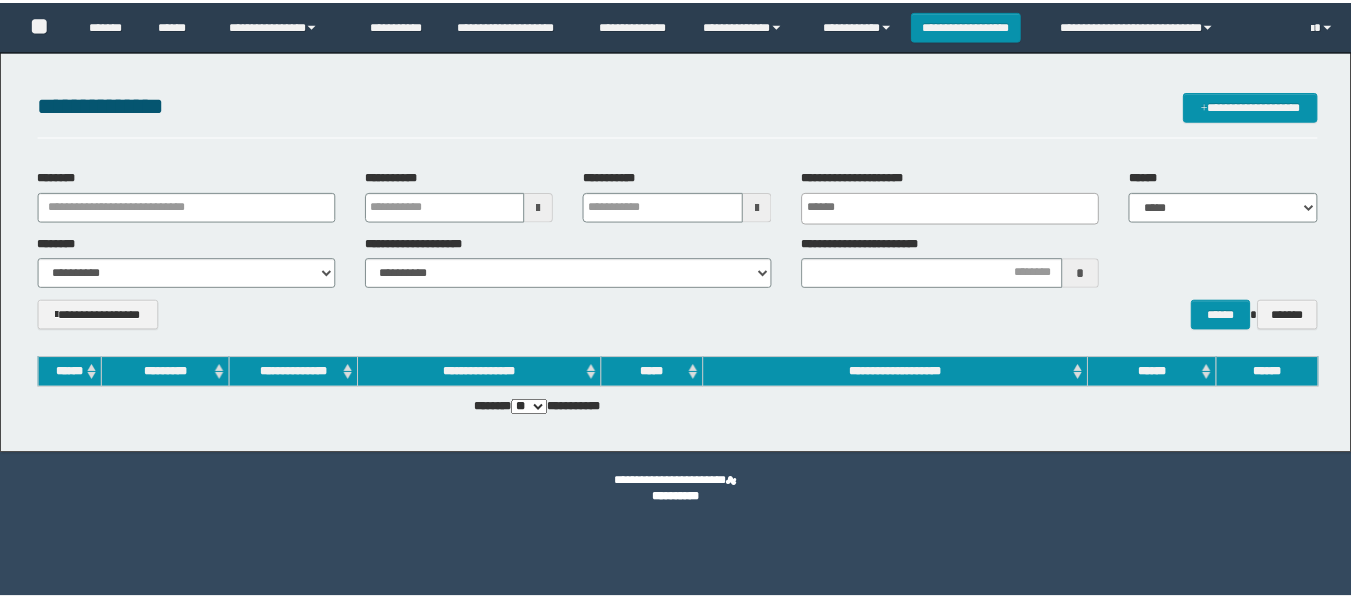 scroll, scrollTop: 0, scrollLeft: 0, axis: both 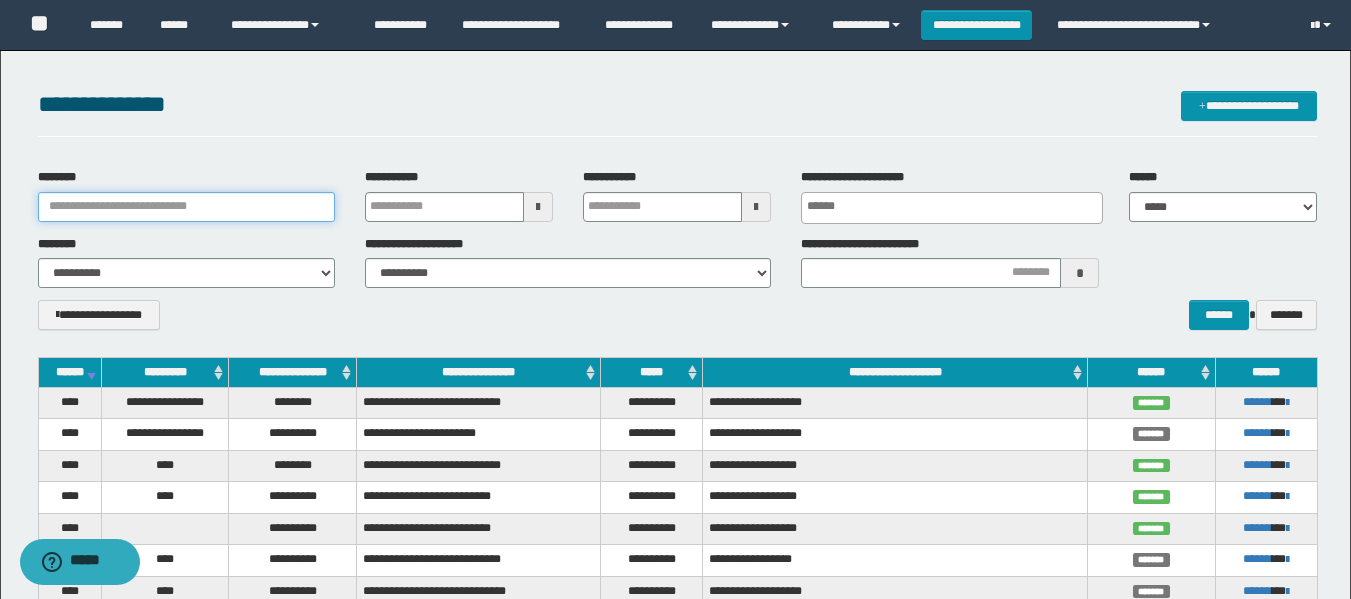 click on "********" at bounding box center (186, 207) 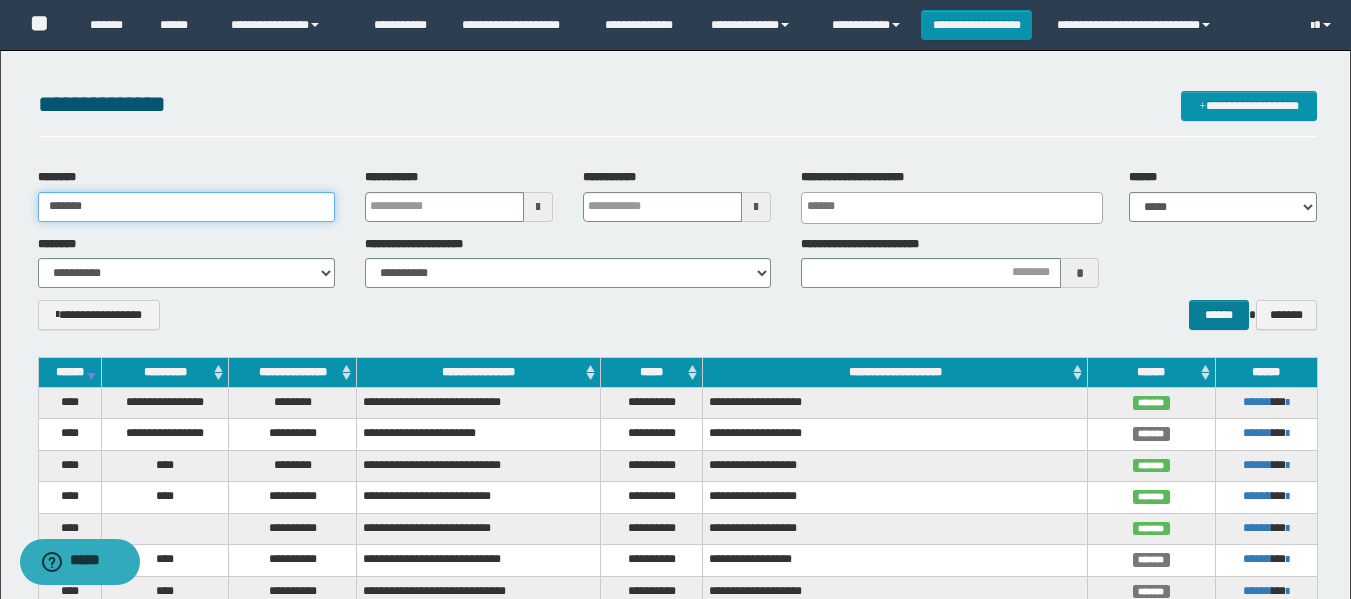 type on "*******" 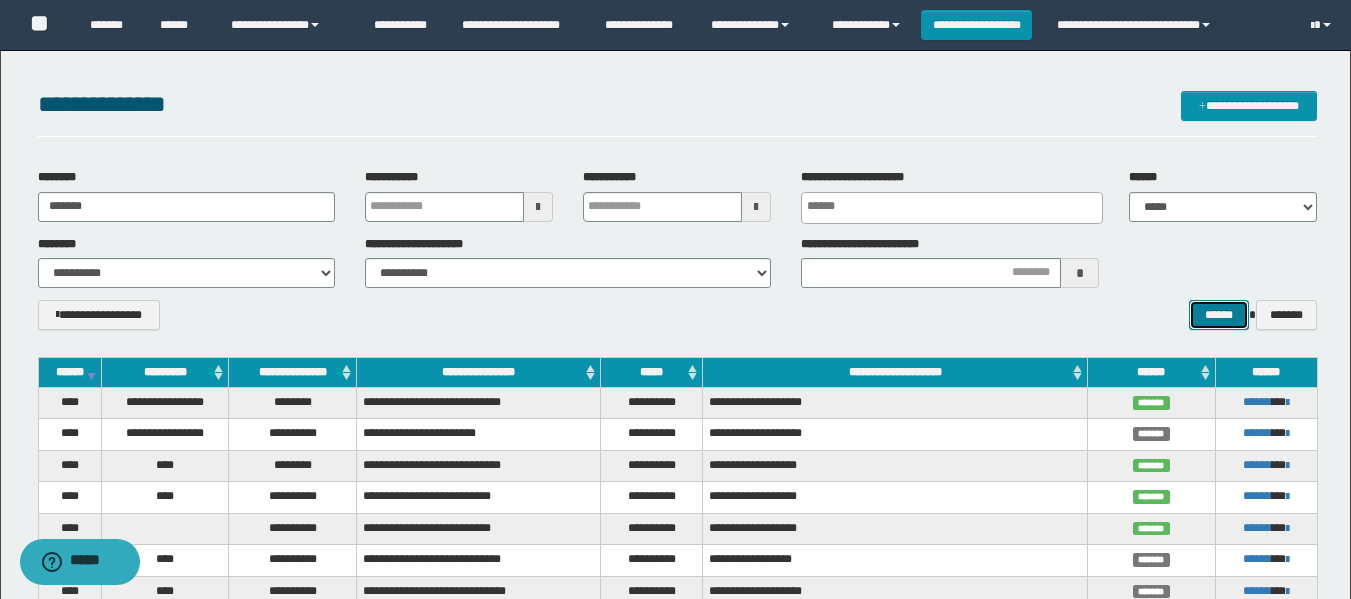 click on "******" at bounding box center (1218, 315) 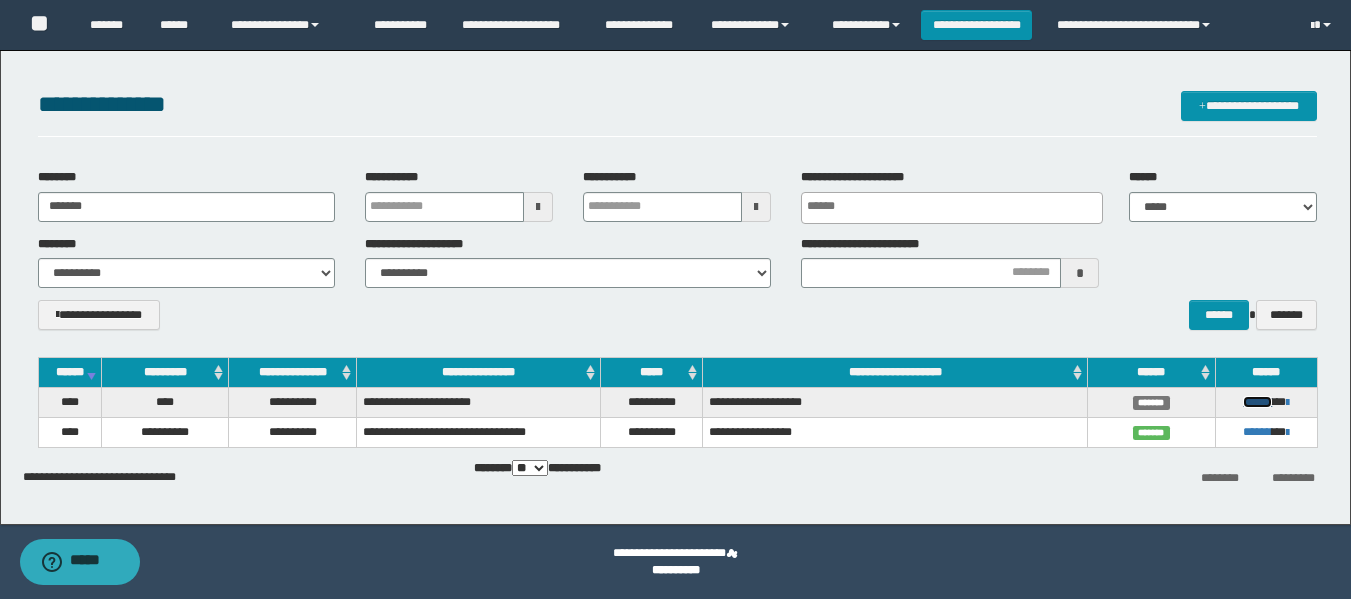 click on "******" at bounding box center (1257, 402) 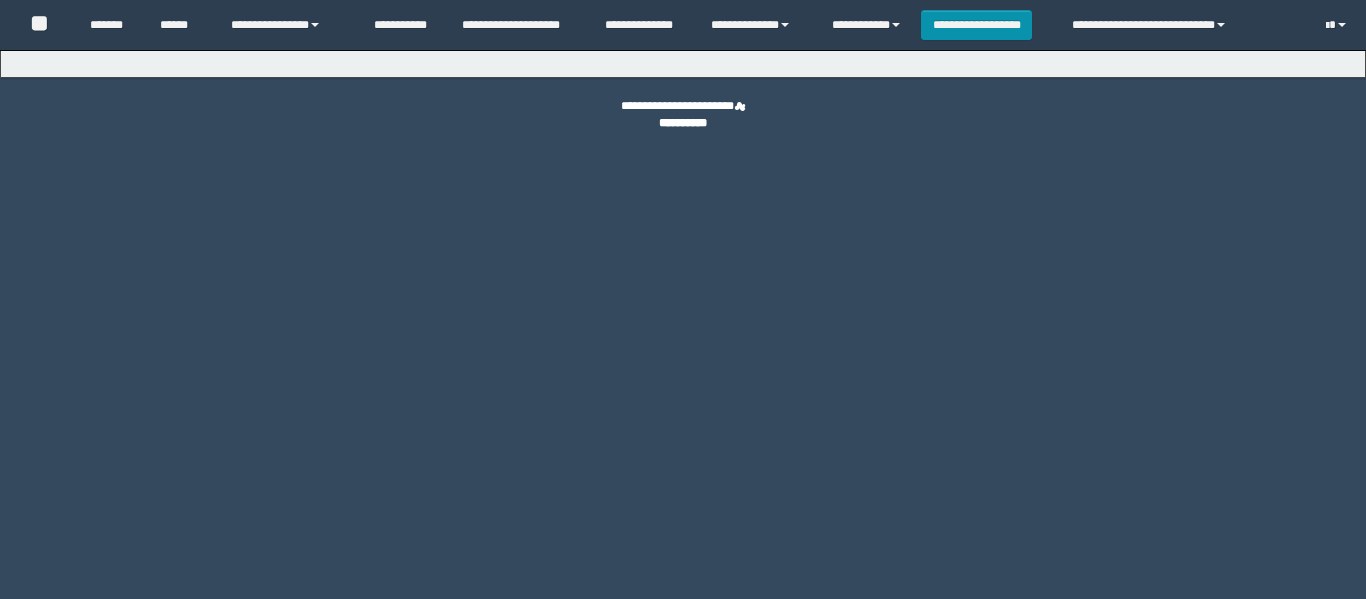 scroll, scrollTop: 0, scrollLeft: 0, axis: both 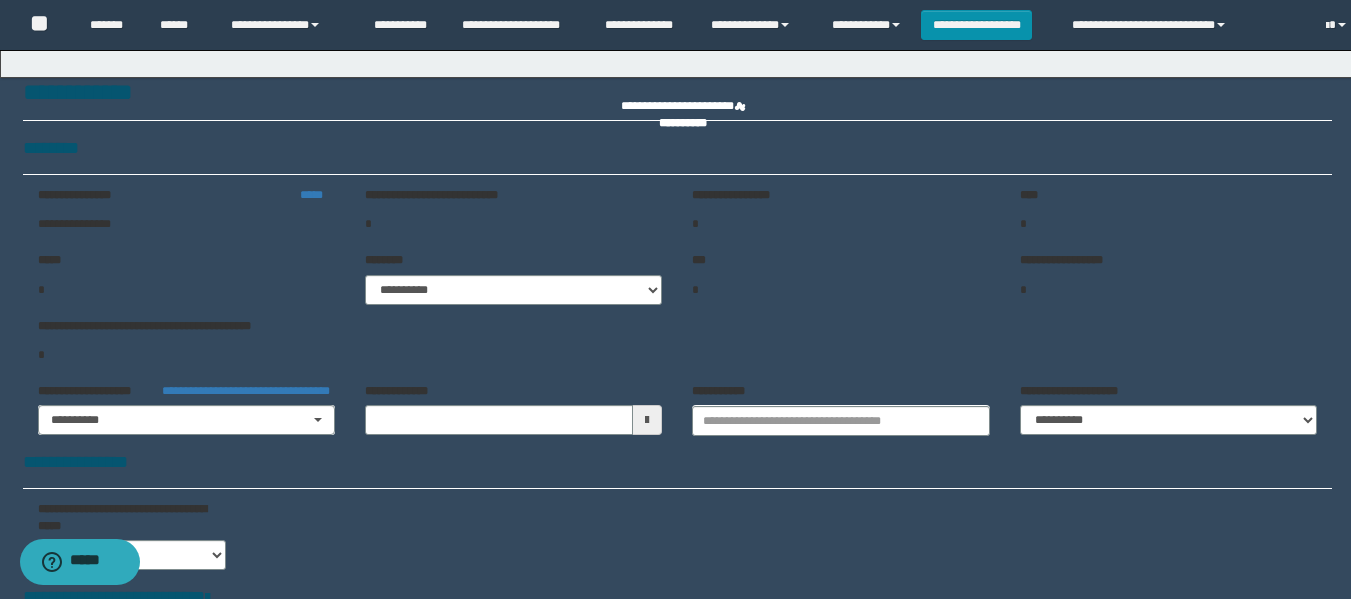 type on "**********" 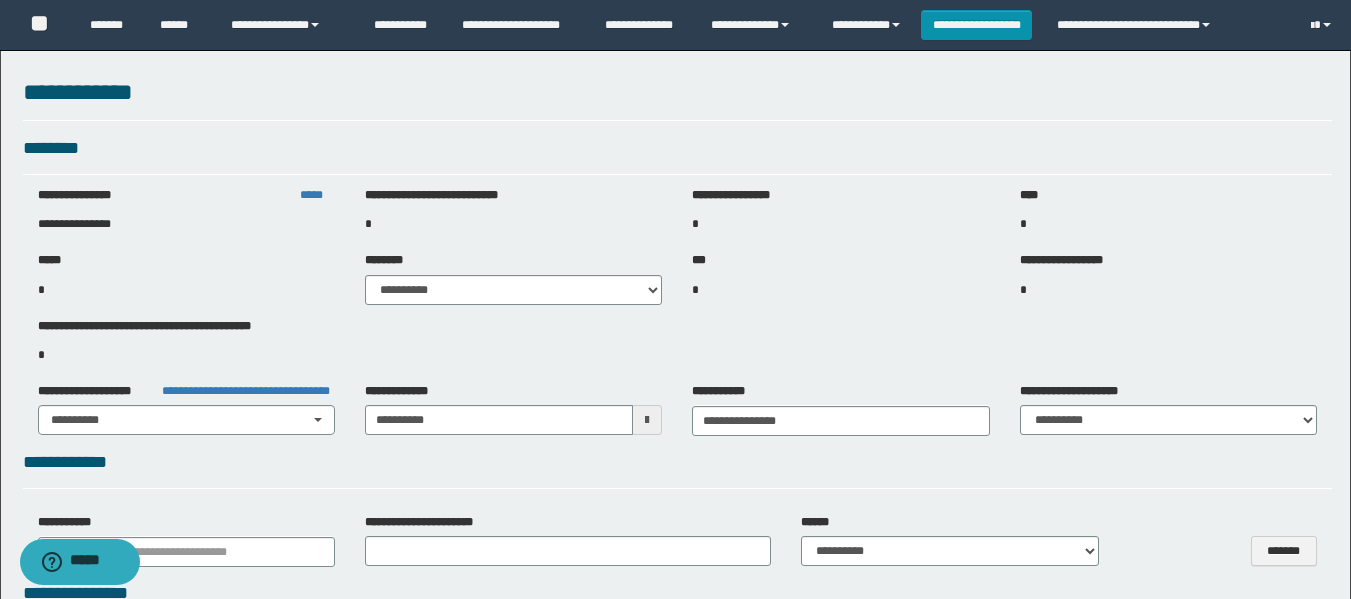 select on "***" 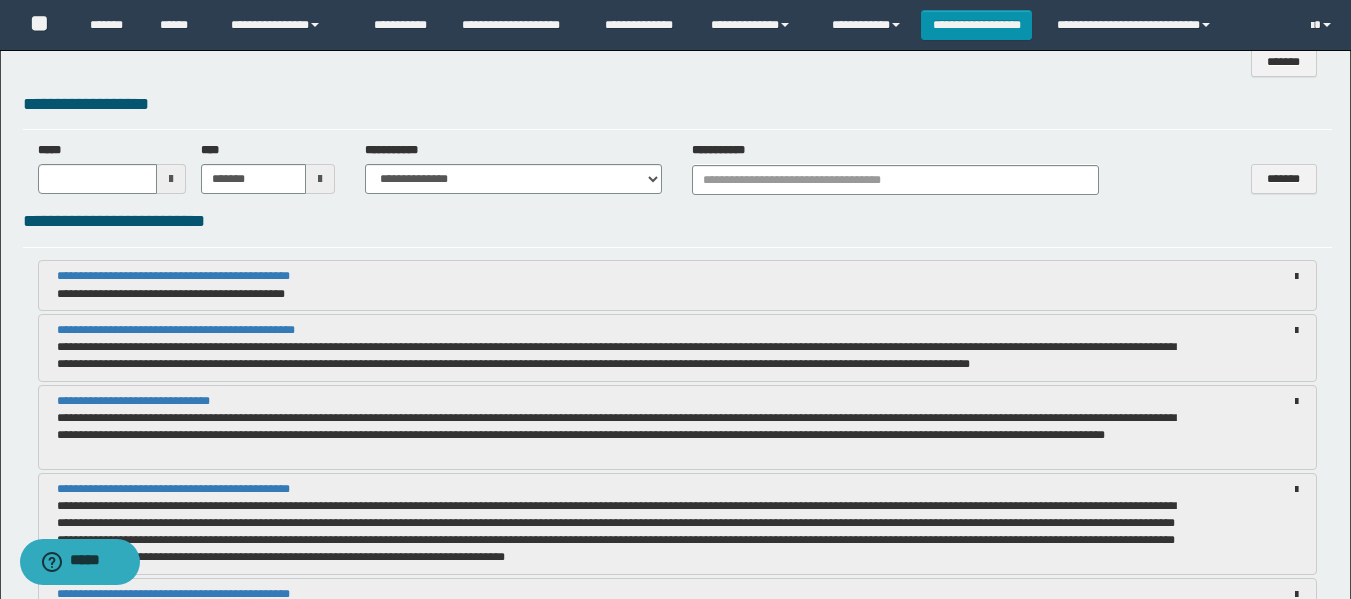 scroll, scrollTop: 1500, scrollLeft: 0, axis: vertical 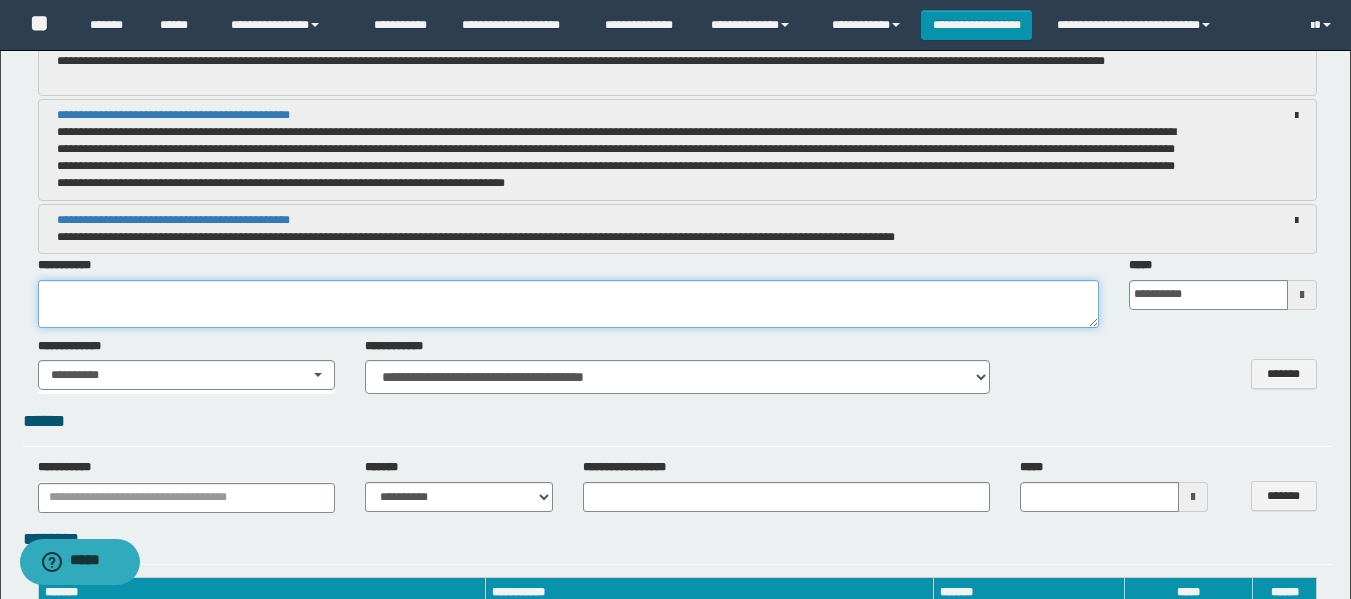 click at bounding box center [568, 304] 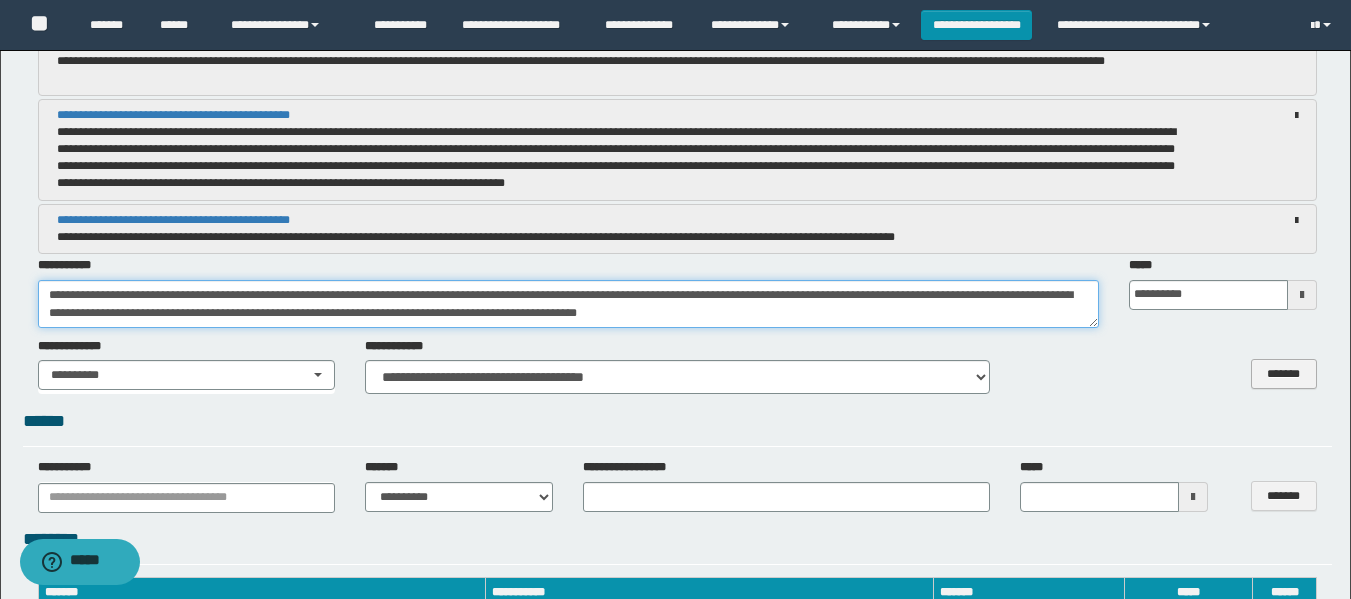 type on "**********" 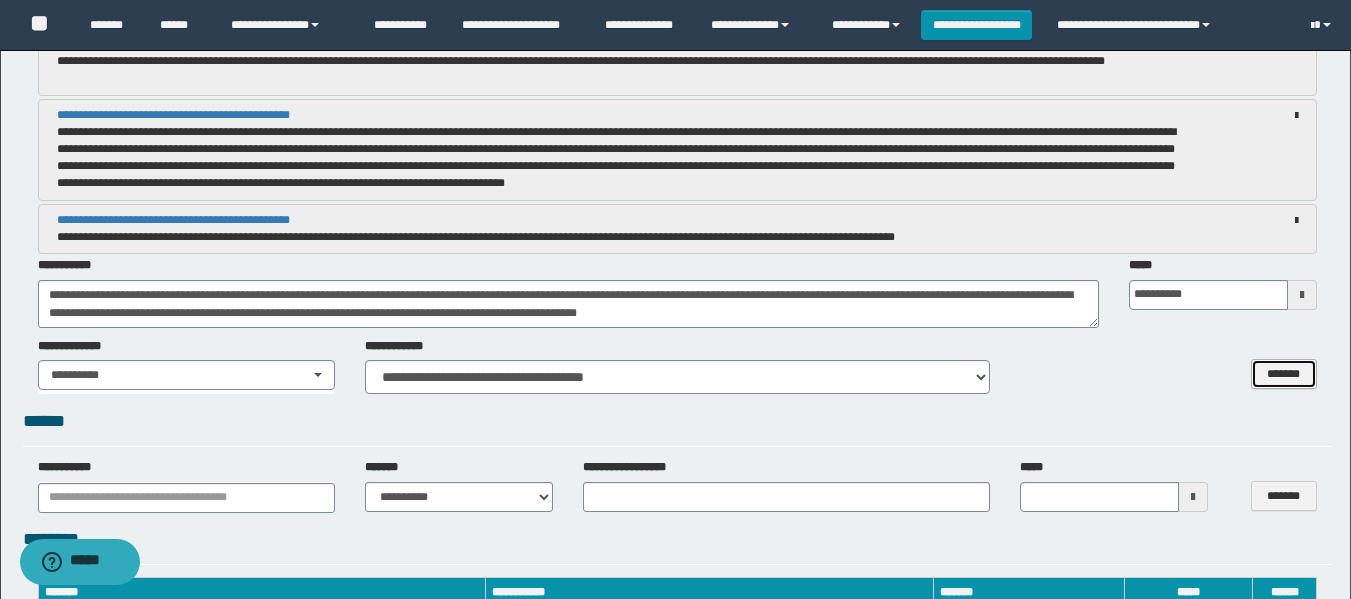 click on "*******" at bounding box center (1284, 374) 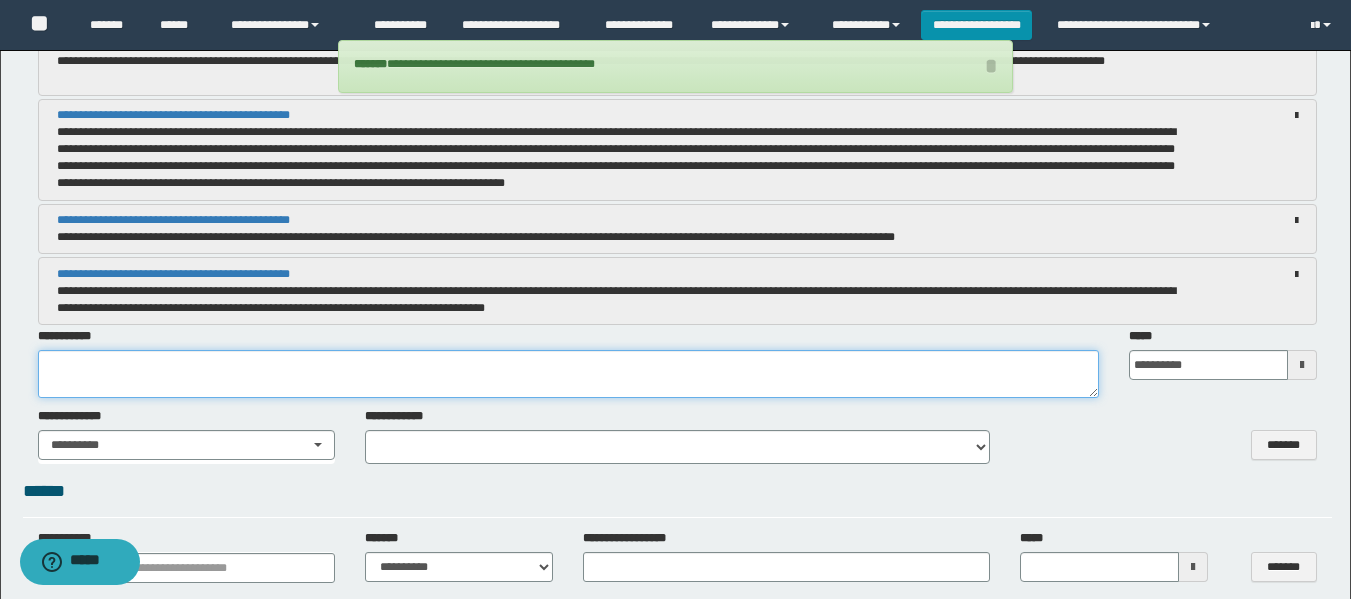 click at bounding box center (568, 374) 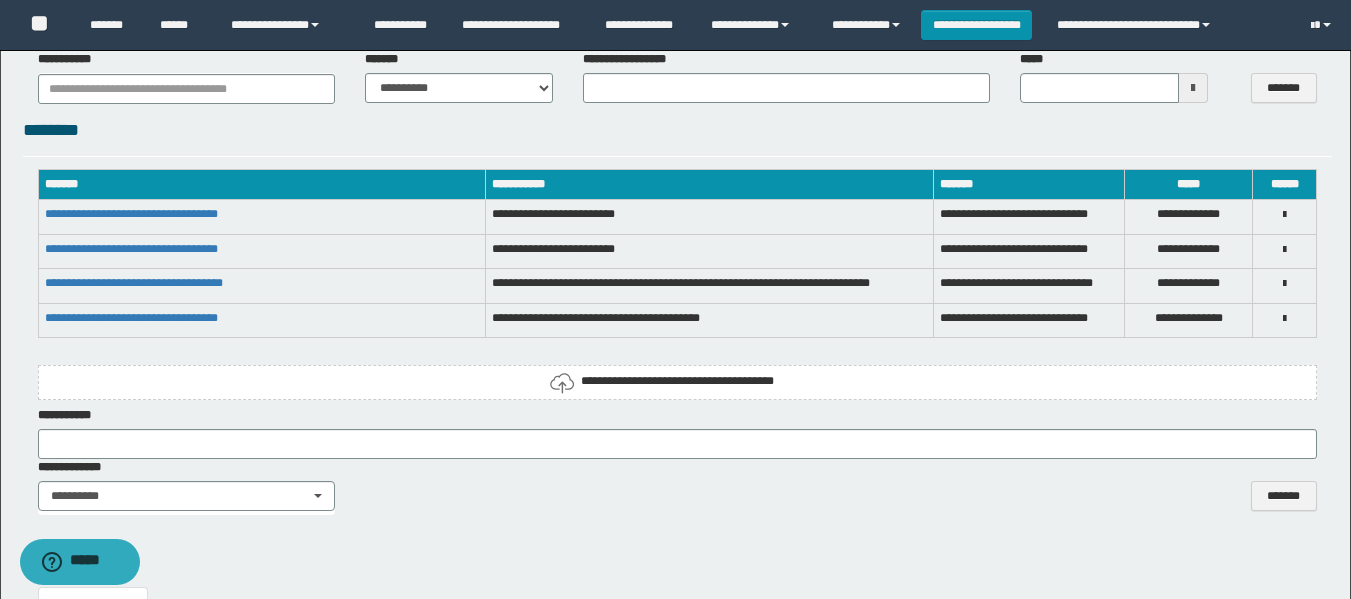 scroll, scrollTop: 2000, scrollLeft: 0, axis: vertical 